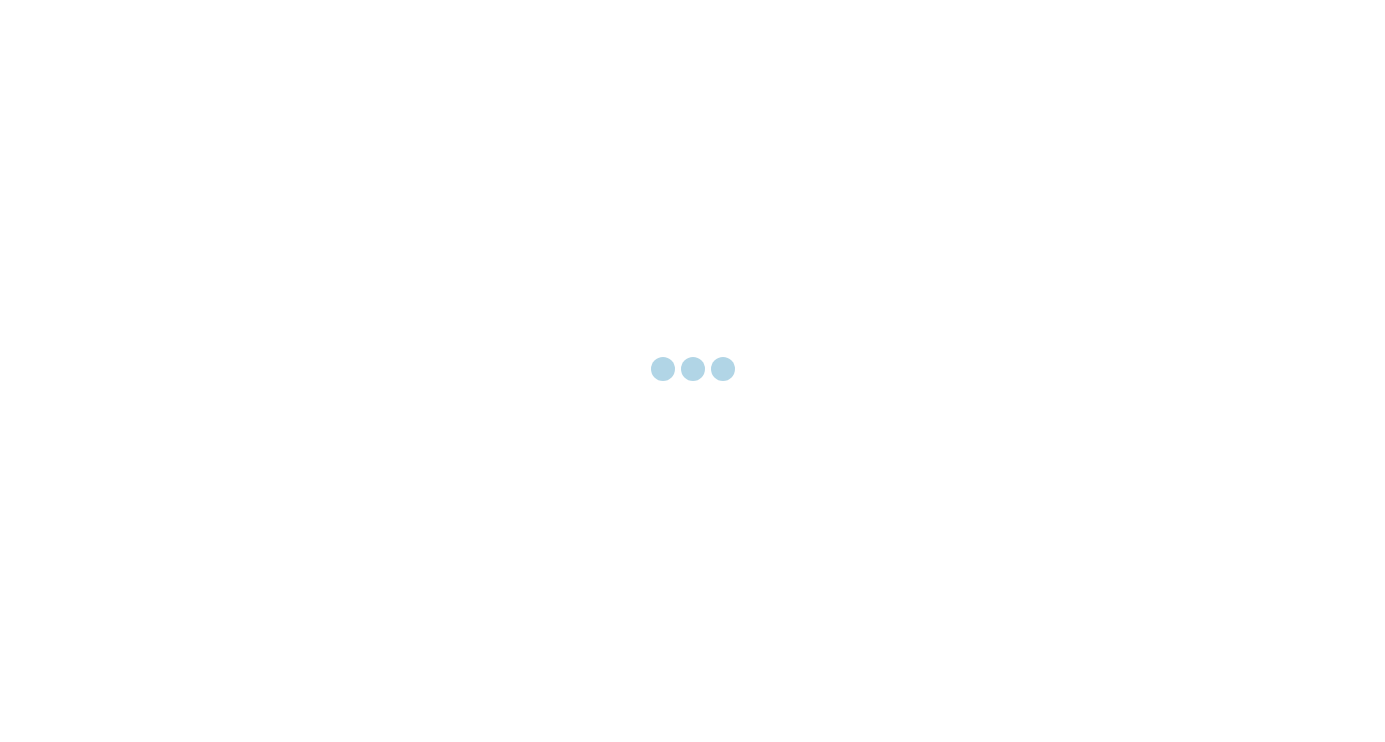 scroll, scrollTop: 0, scrollLeft: 0, axis: both 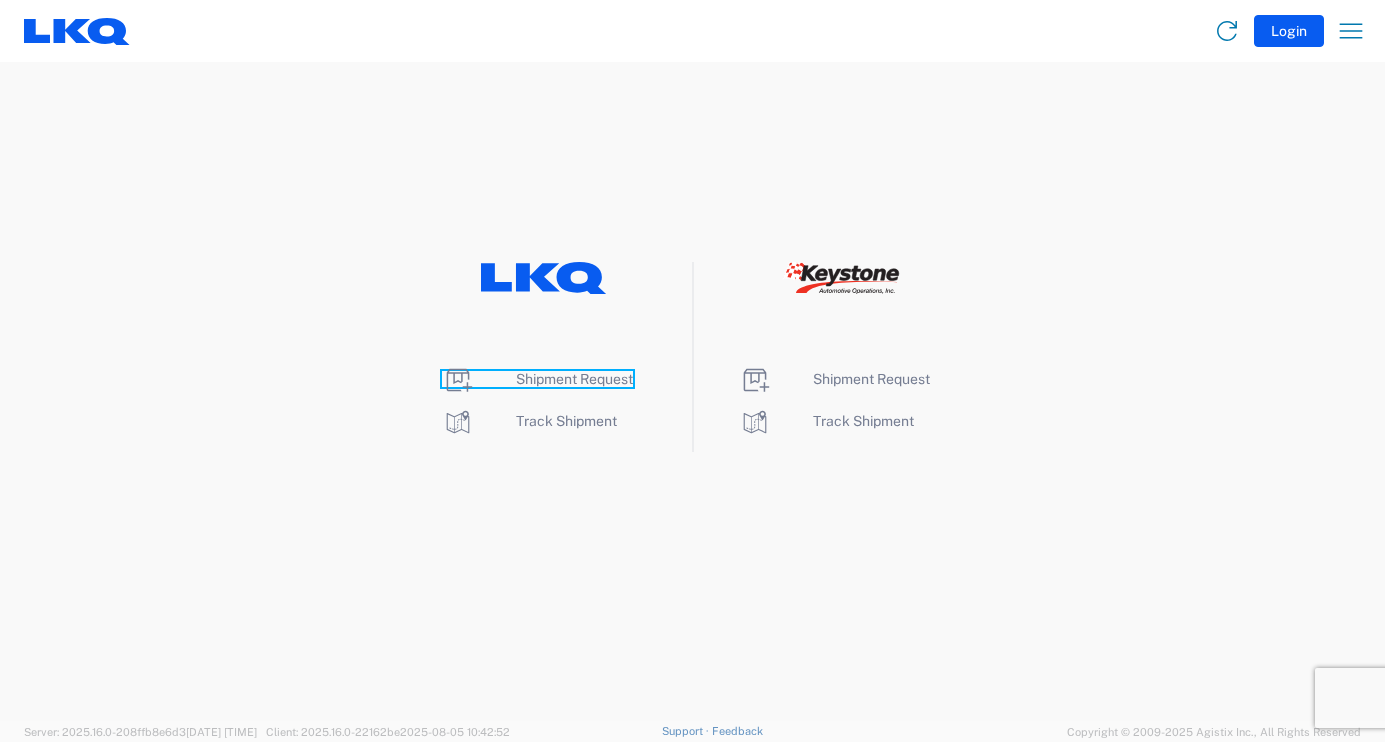 click on "Shipment Request" 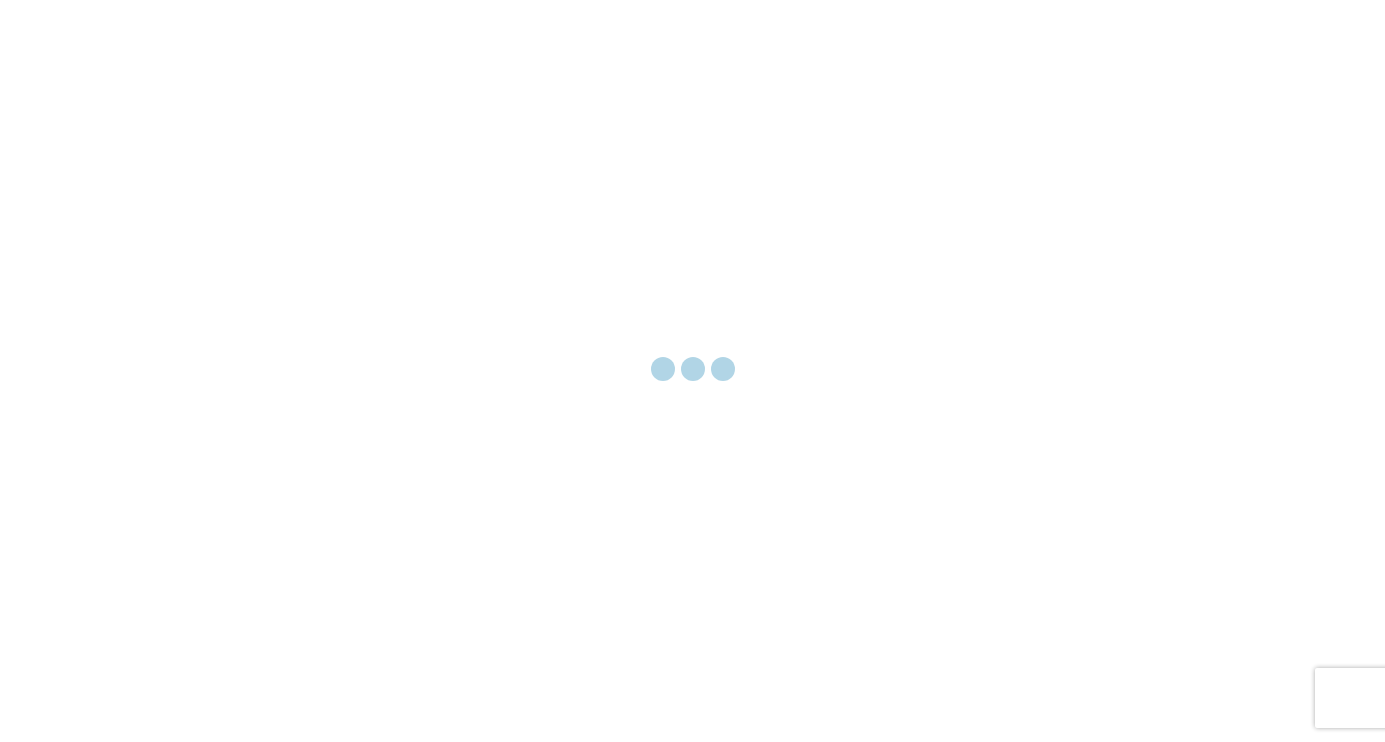 scroll, scrollTop: 0, scrollLeft: 0, axis: both 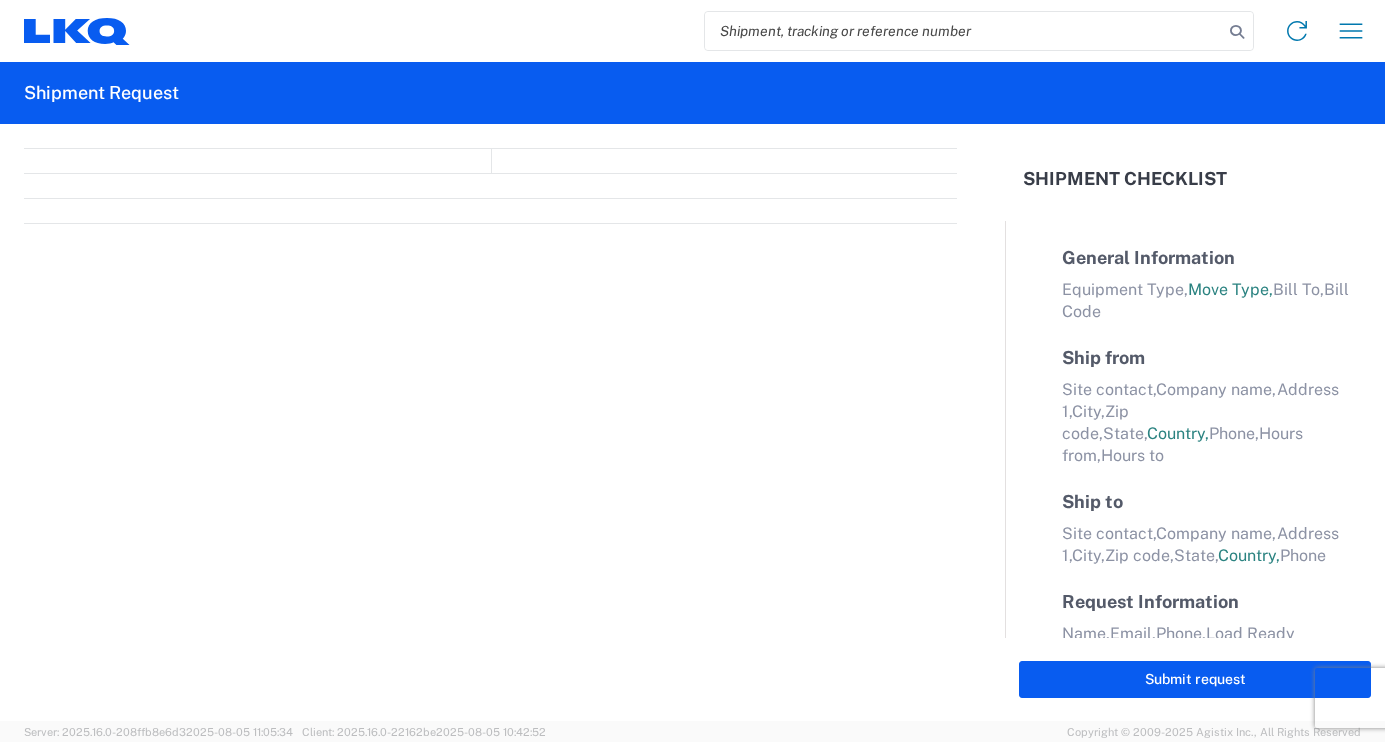select on "FULL" 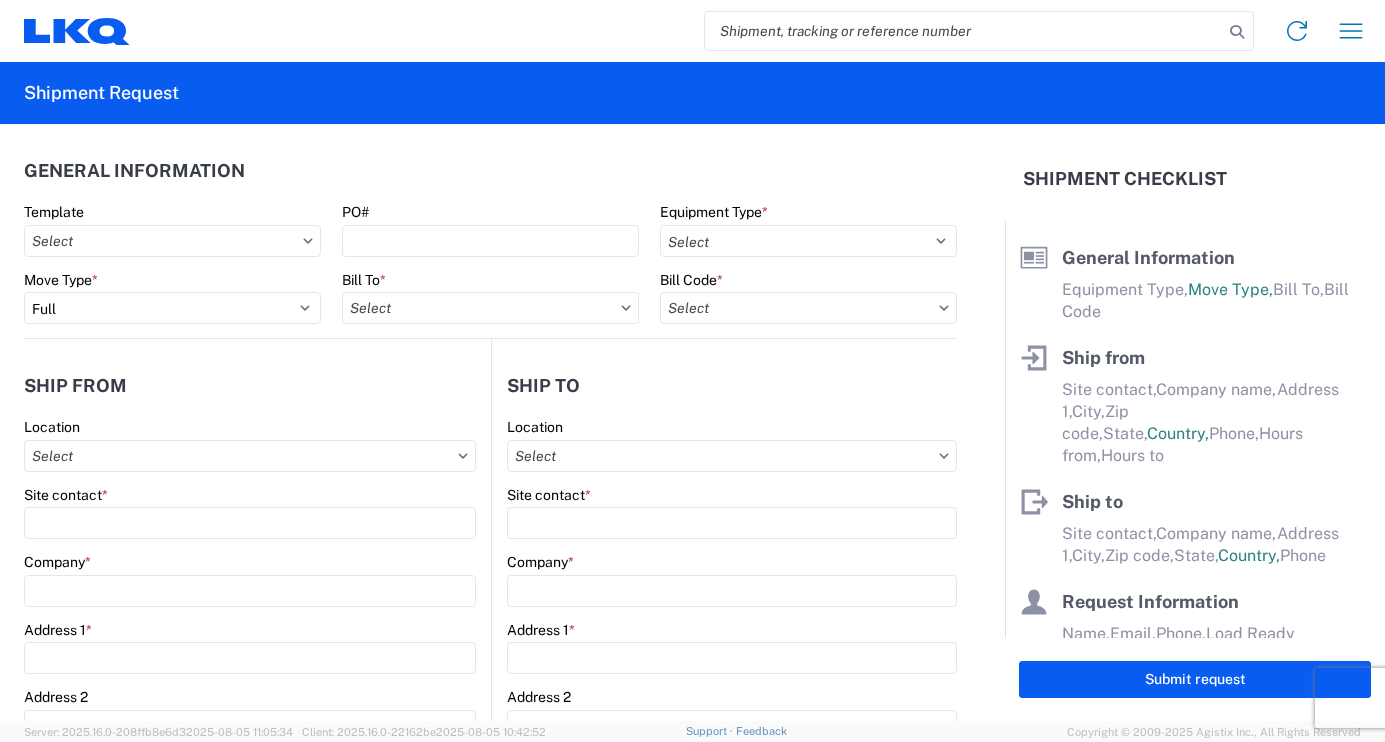 click on "Template" 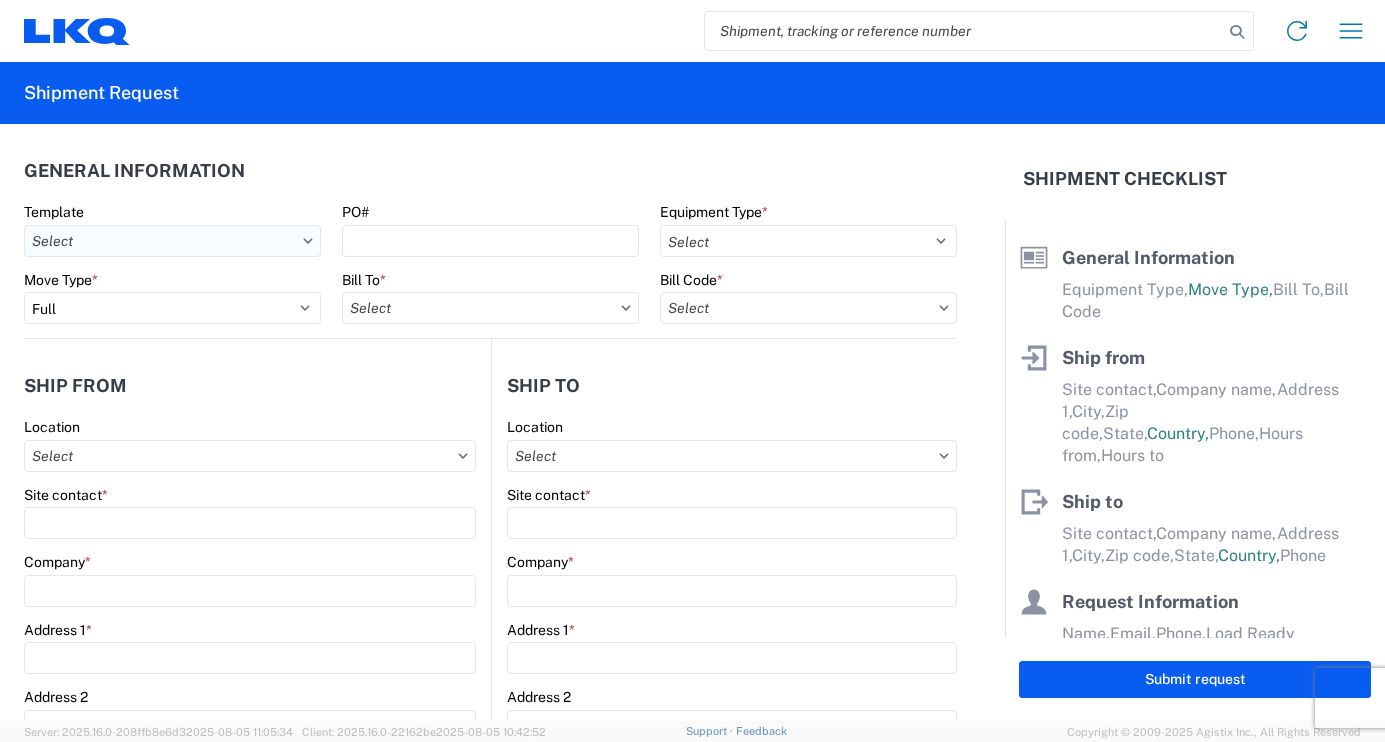drag, startPoint x: 136, startPoint y: 259, endPoint x: 142, endPoint y: 240, distance: 19.924858 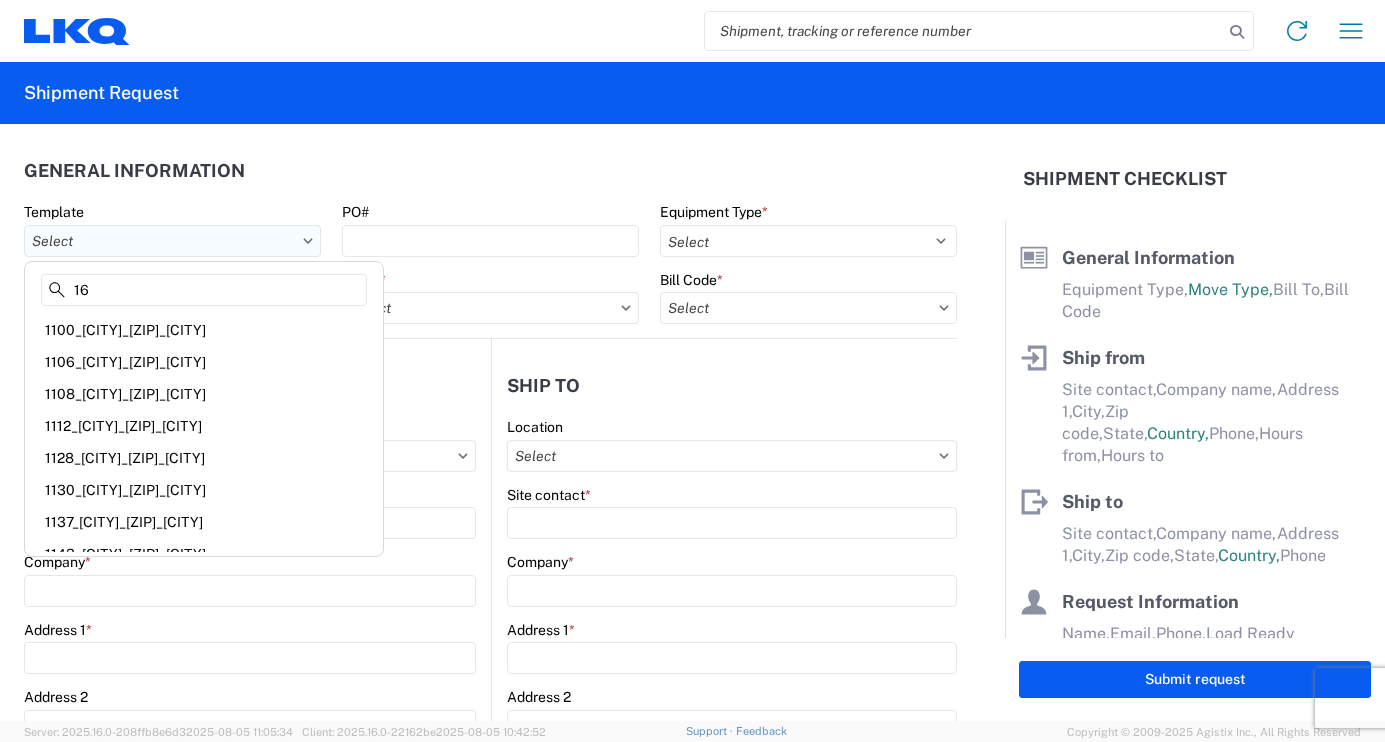 type on "1" 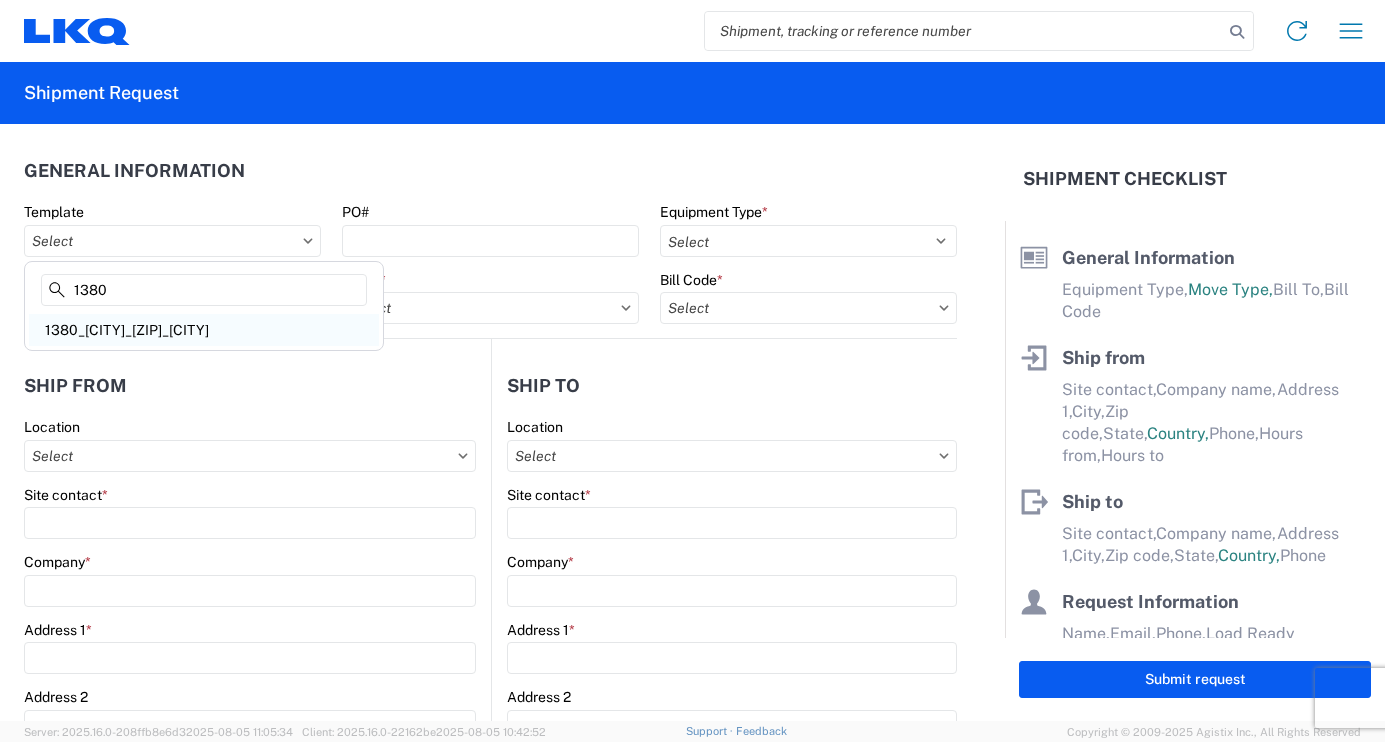 type on "1380" 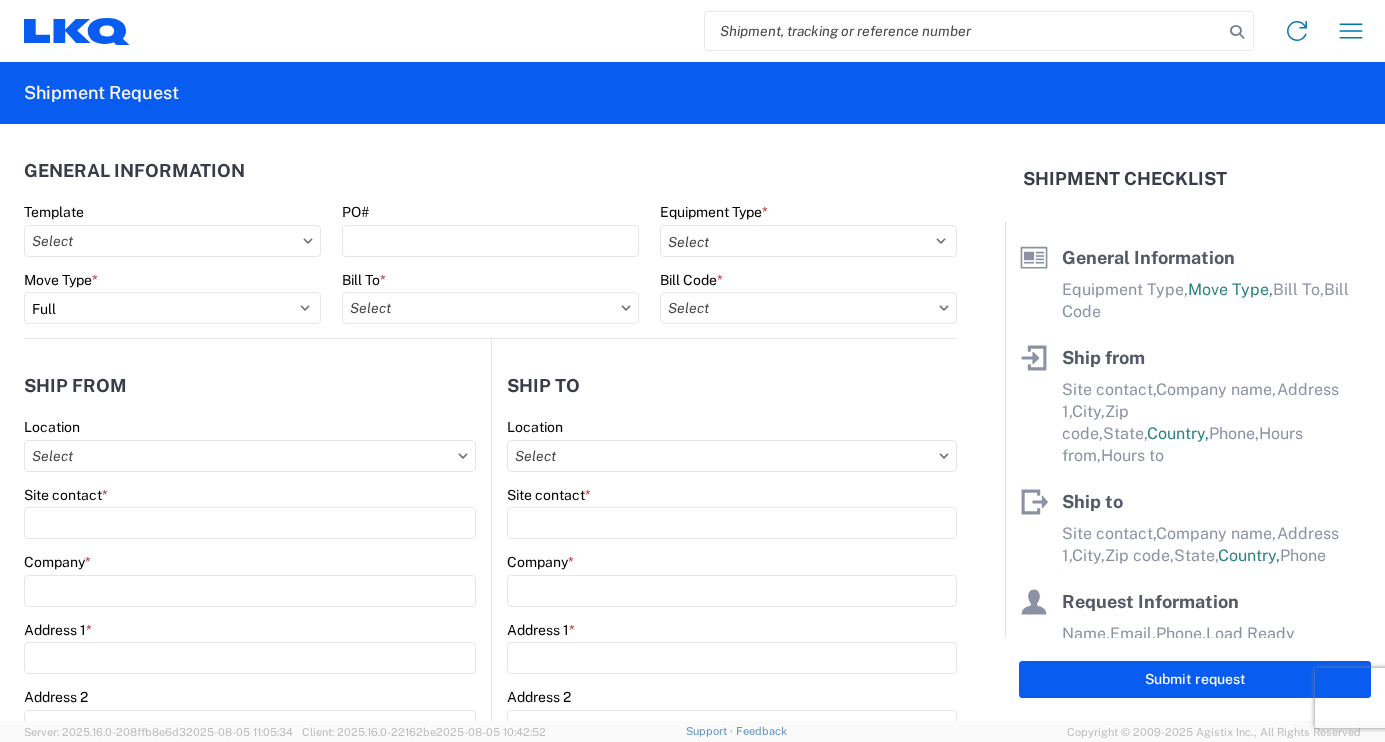 type on "1380_[CITY]_[ZIP]_[CITY]" 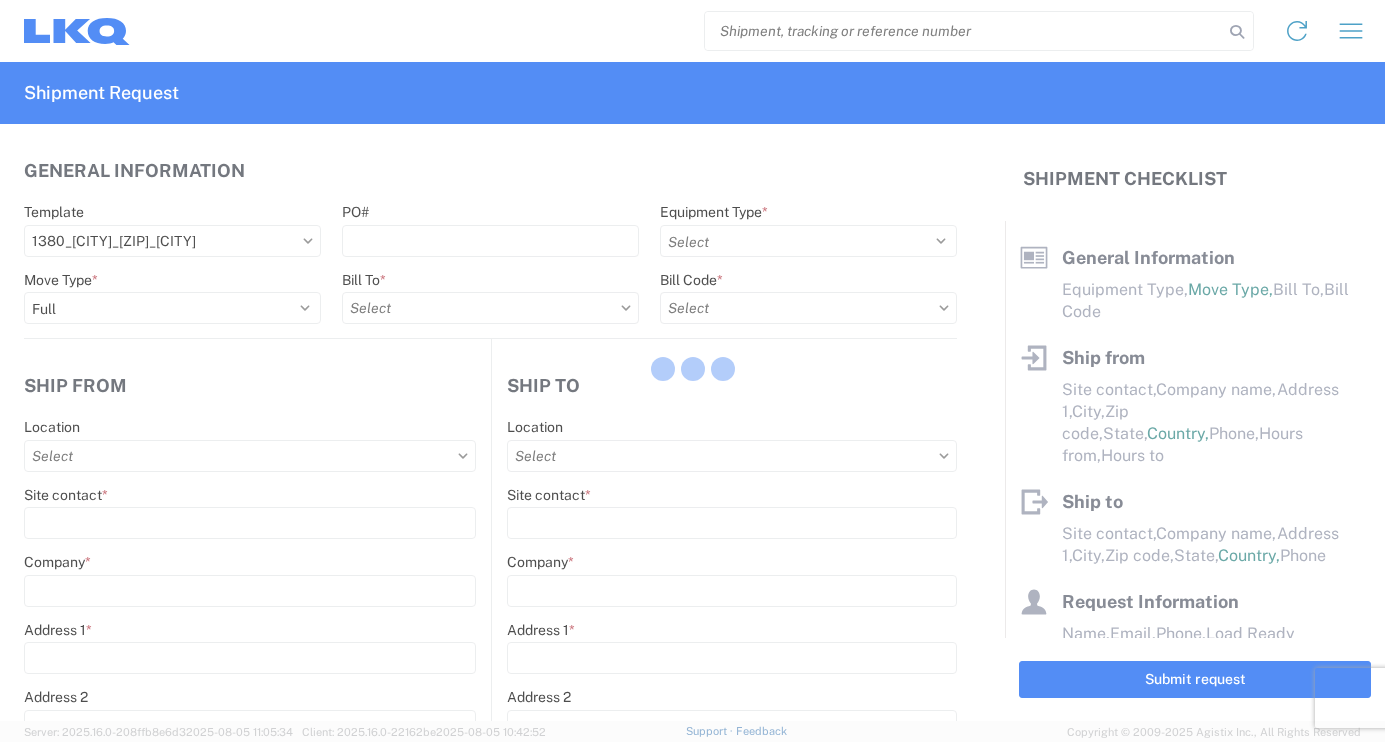 type 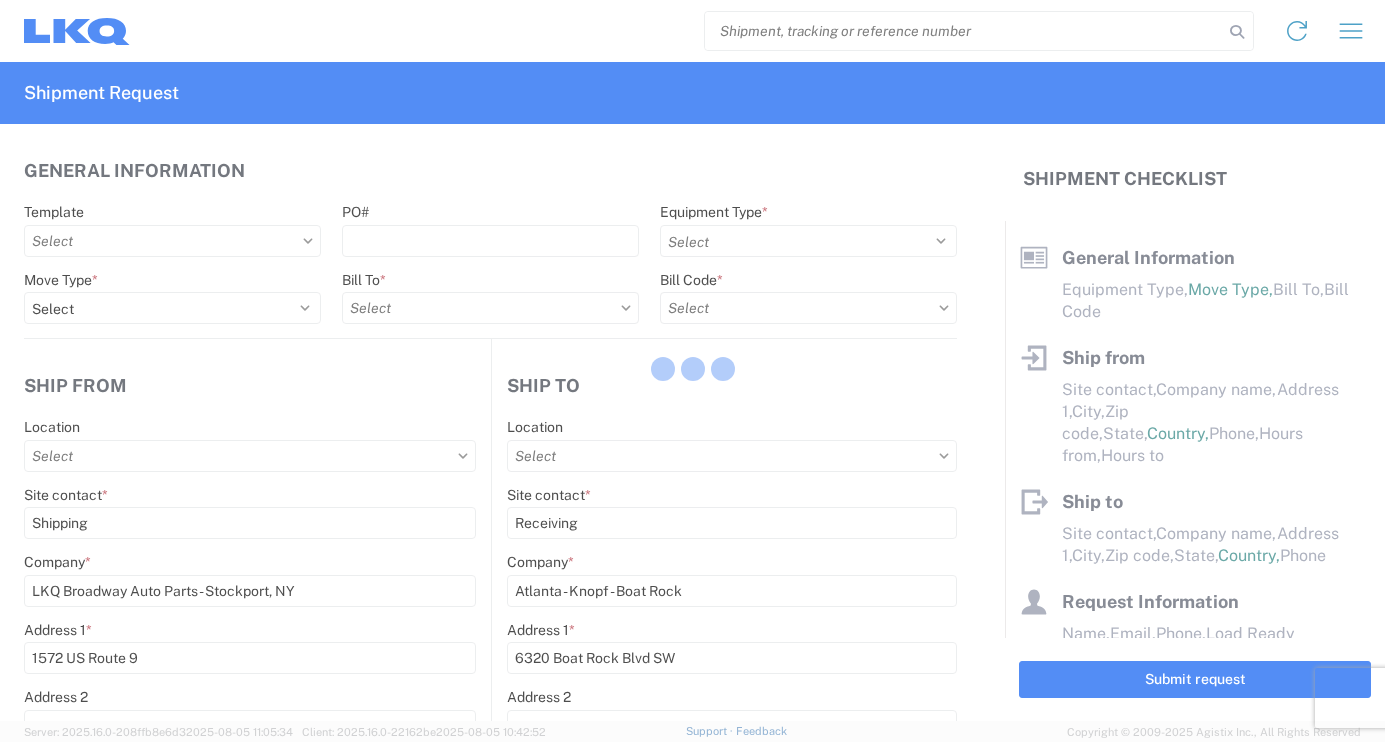 type on "30336" 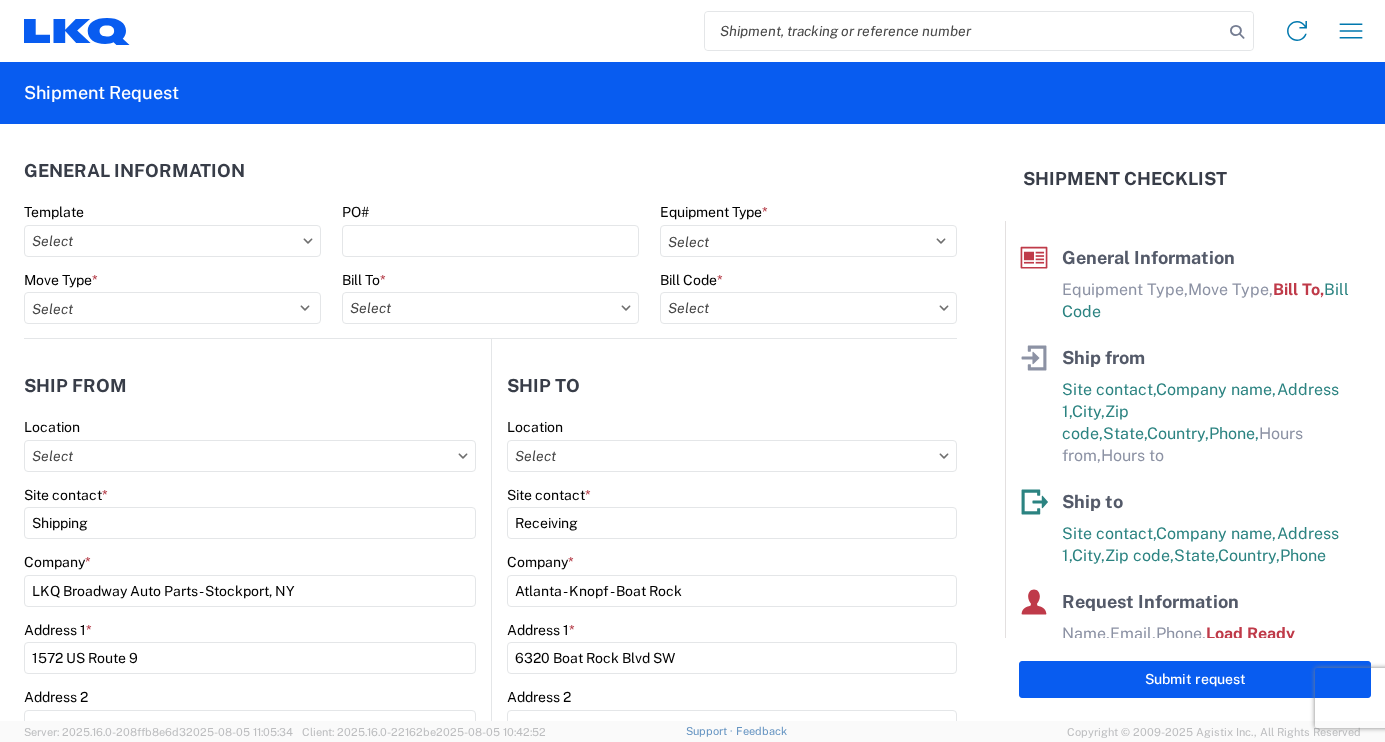 type on "1634-1300-50180-0000 - 1634 Freight In - Cores" 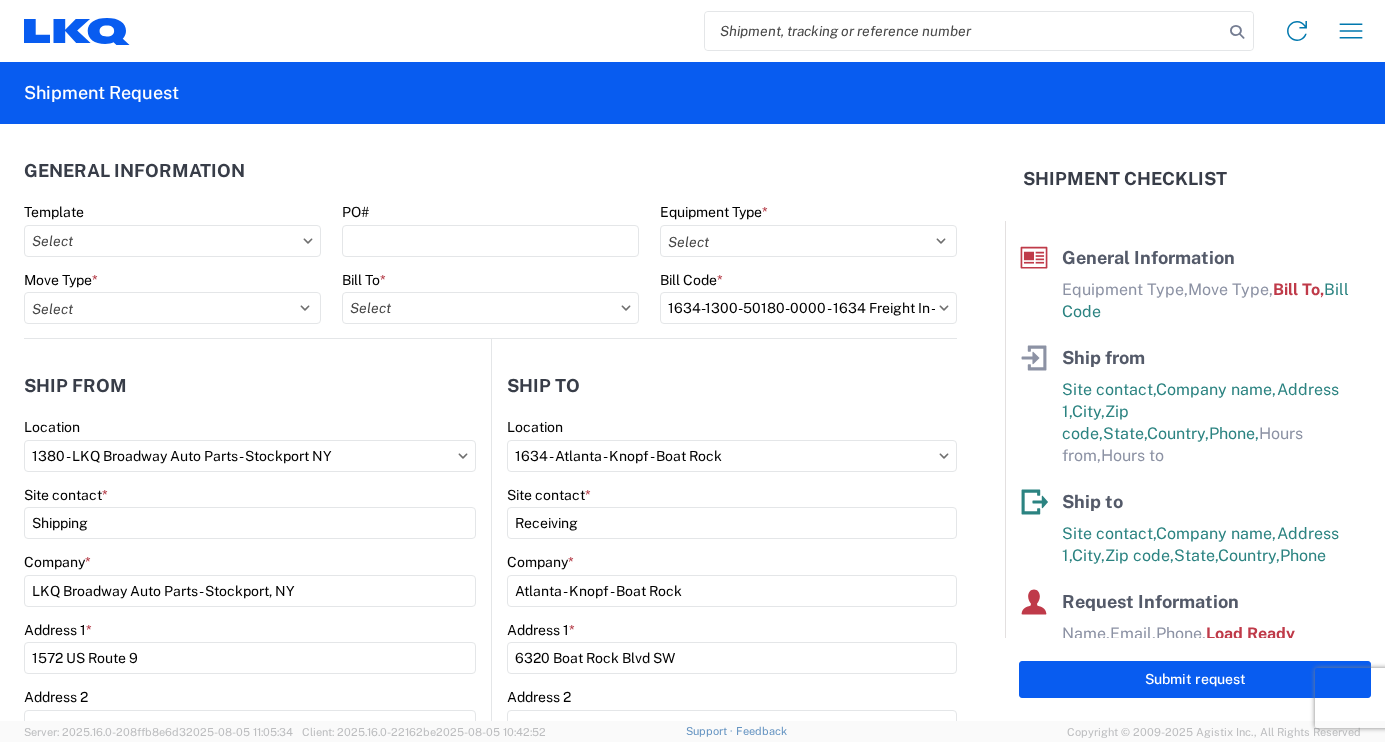scroll, scrollTop: 82, scrollLeft: 0, axis: vertical 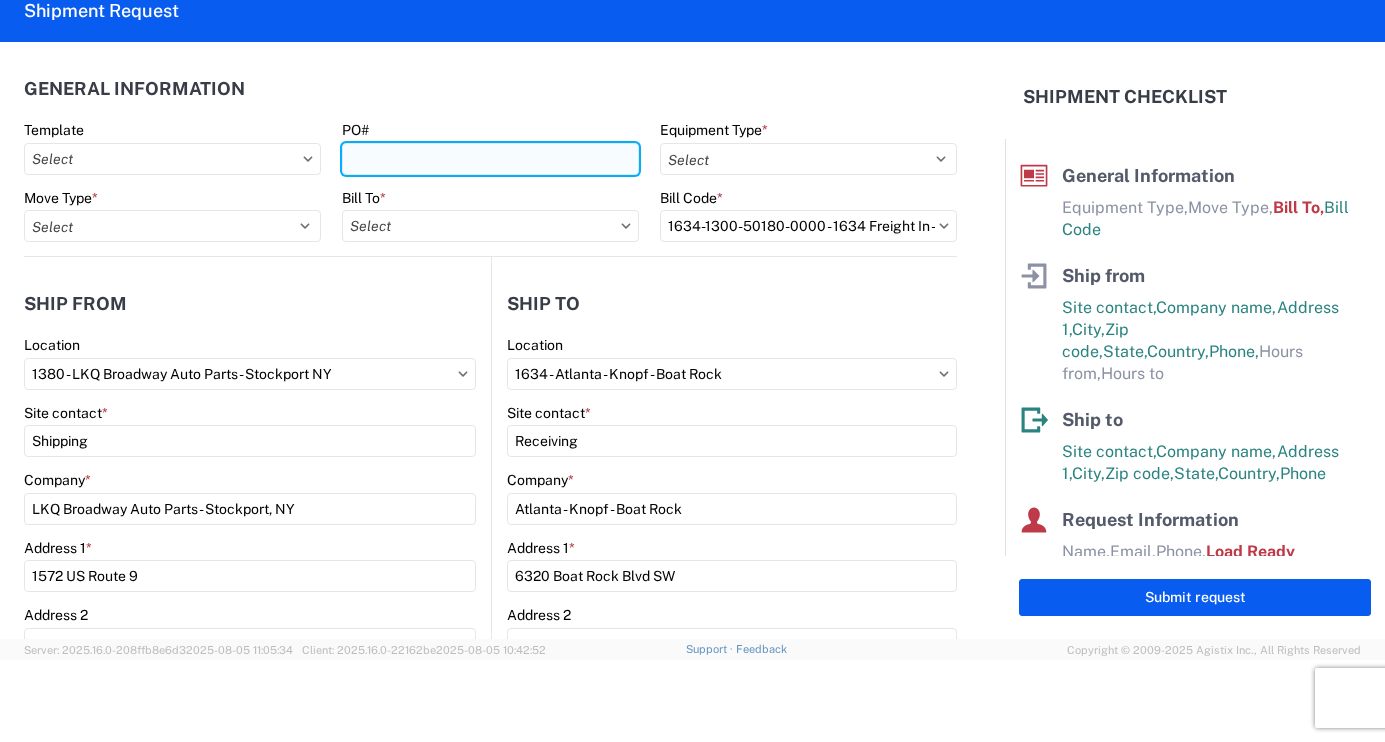 click on "PO#" at bounding box center [490, 159] 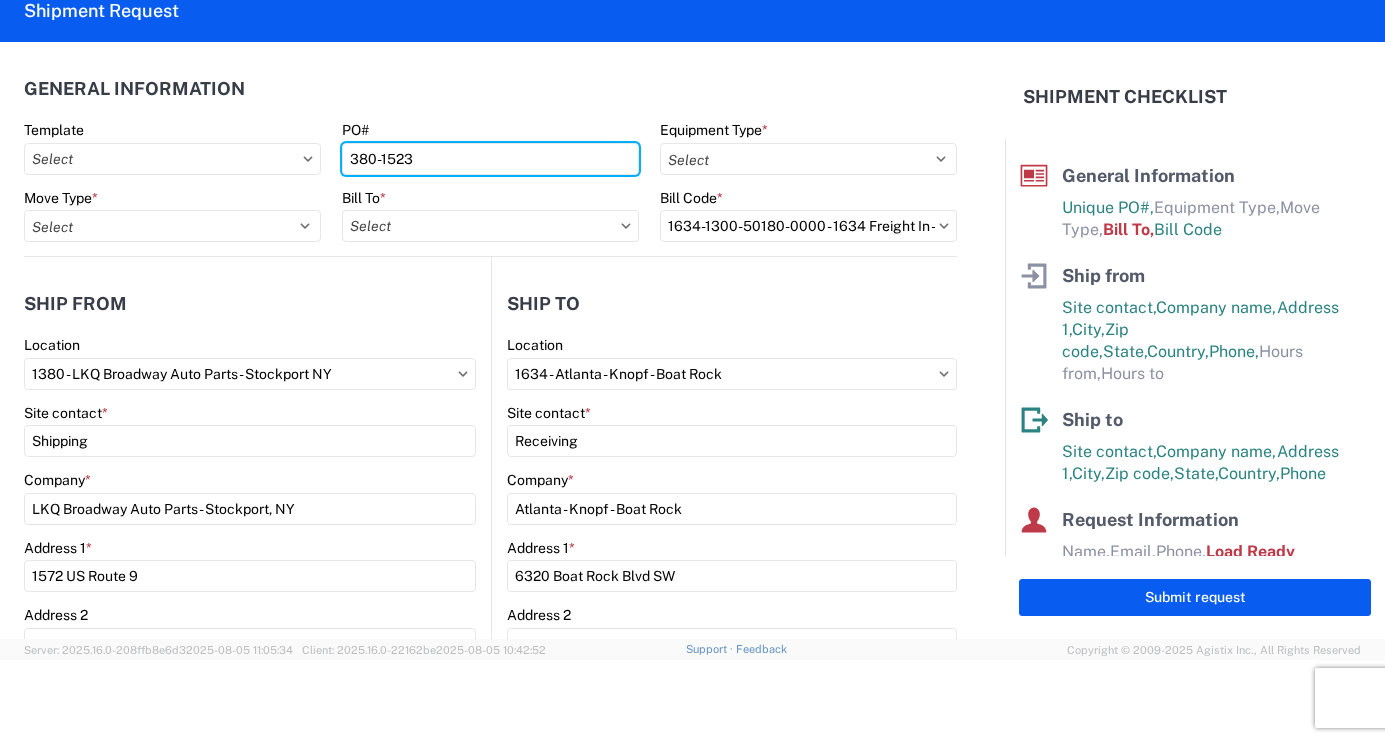 type on "380-1523" 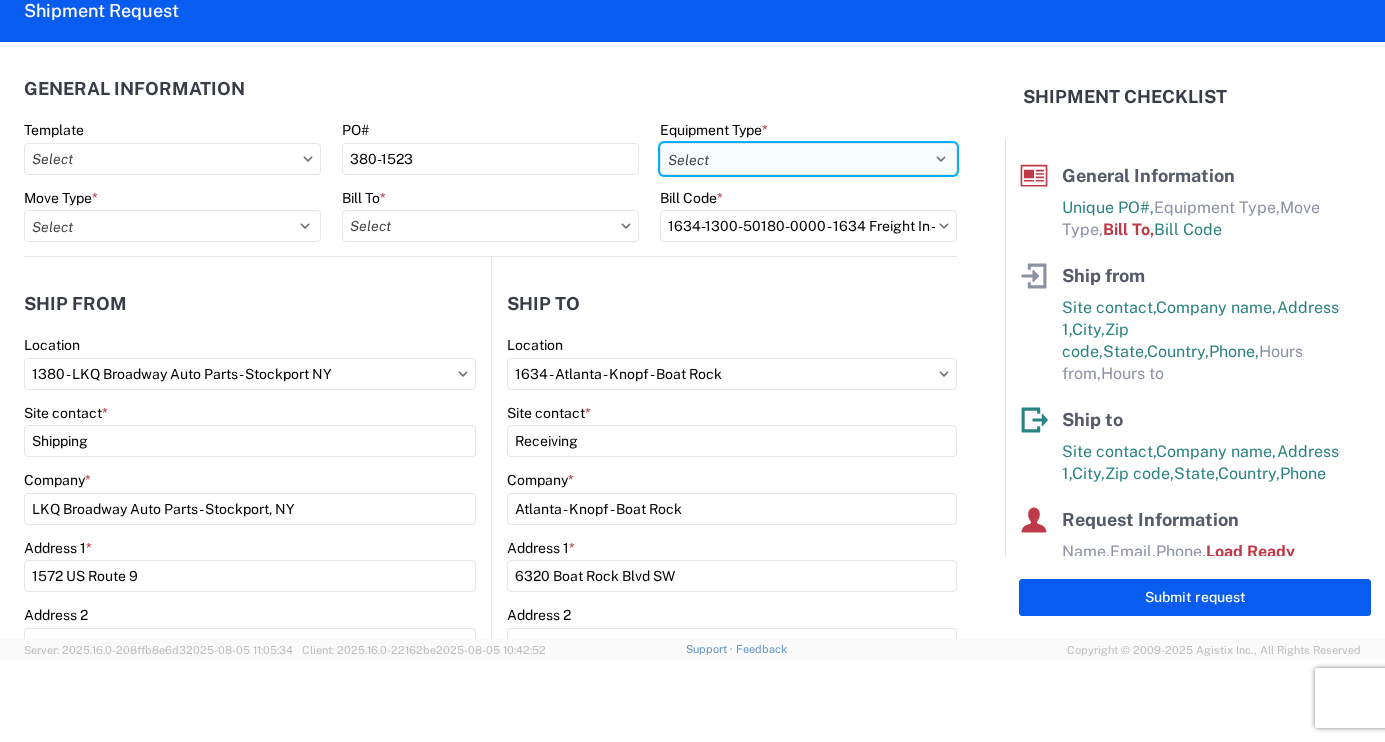 click on "Select 53’ Dry Van Flatbed Dropdeck (van) Lowboy (flatbed) Rail" at bounding box center (808, 159) 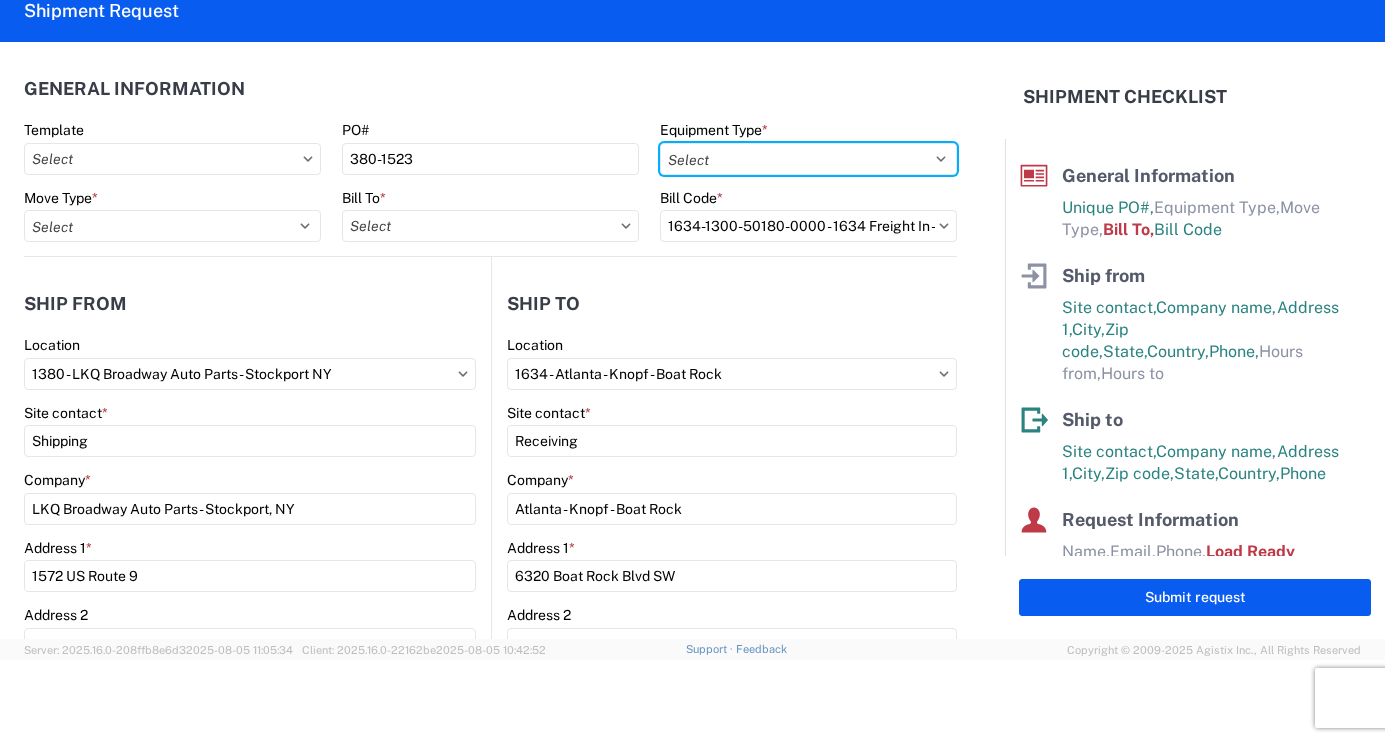 select on "BCAR" 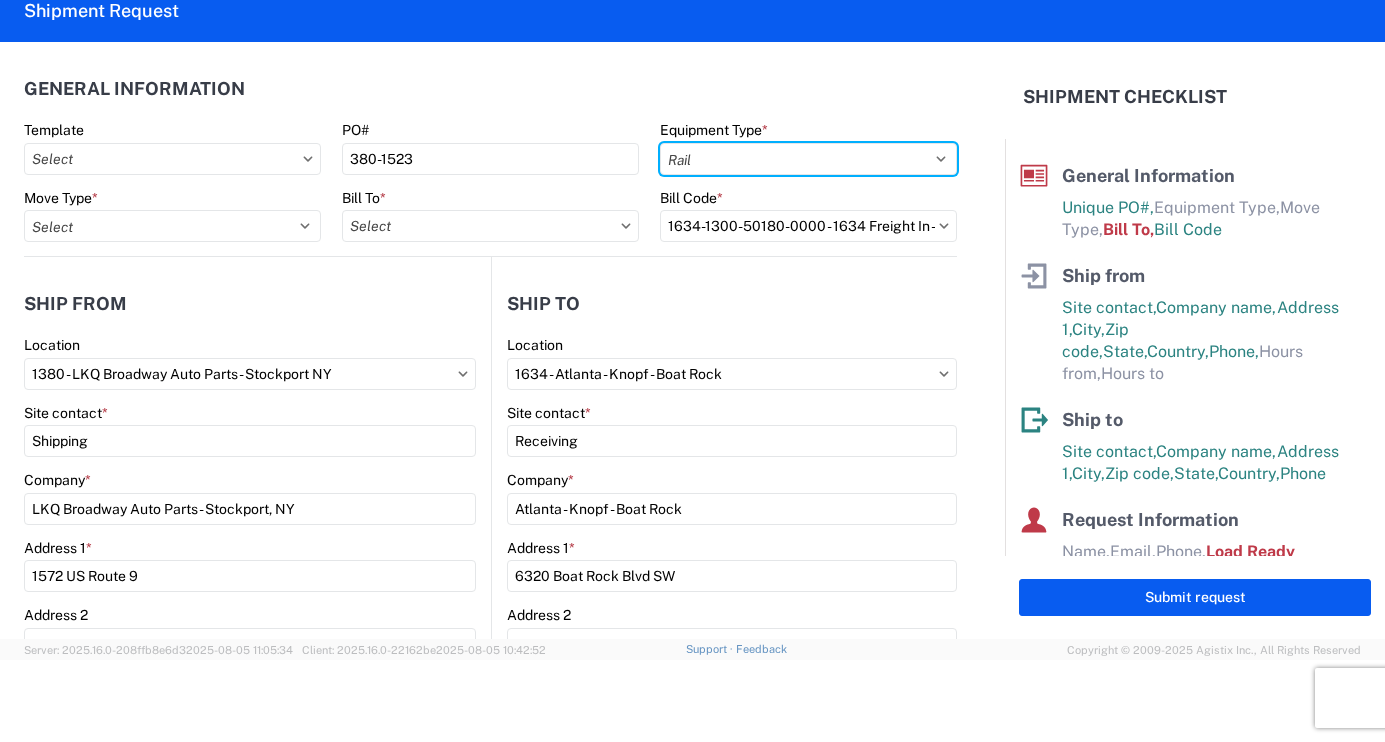 click on "Select 53’ Dry Van Flatbed Dropdeck (van) Lowboy (flatbed) Rail" at bounding box center (808, 159) 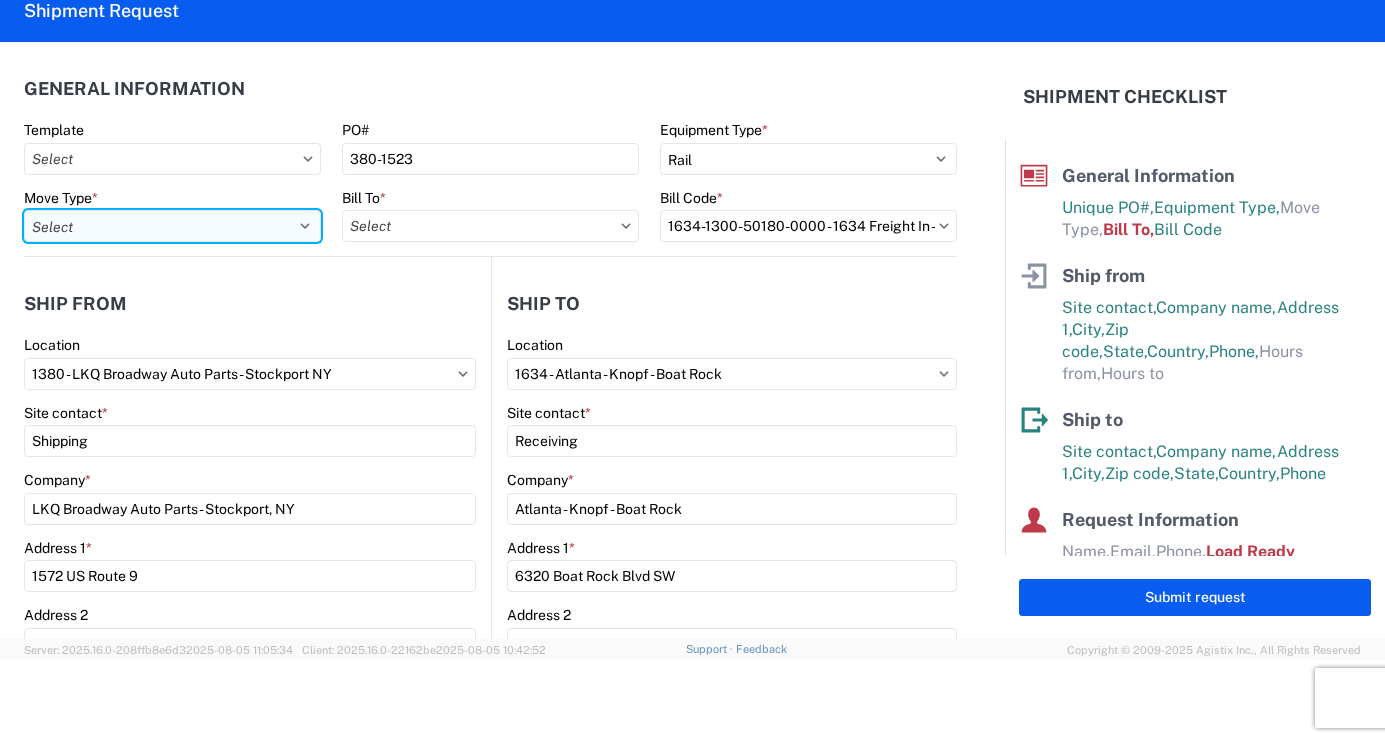 click on "Select Full Partial TL" at bounding box center (172, 226) 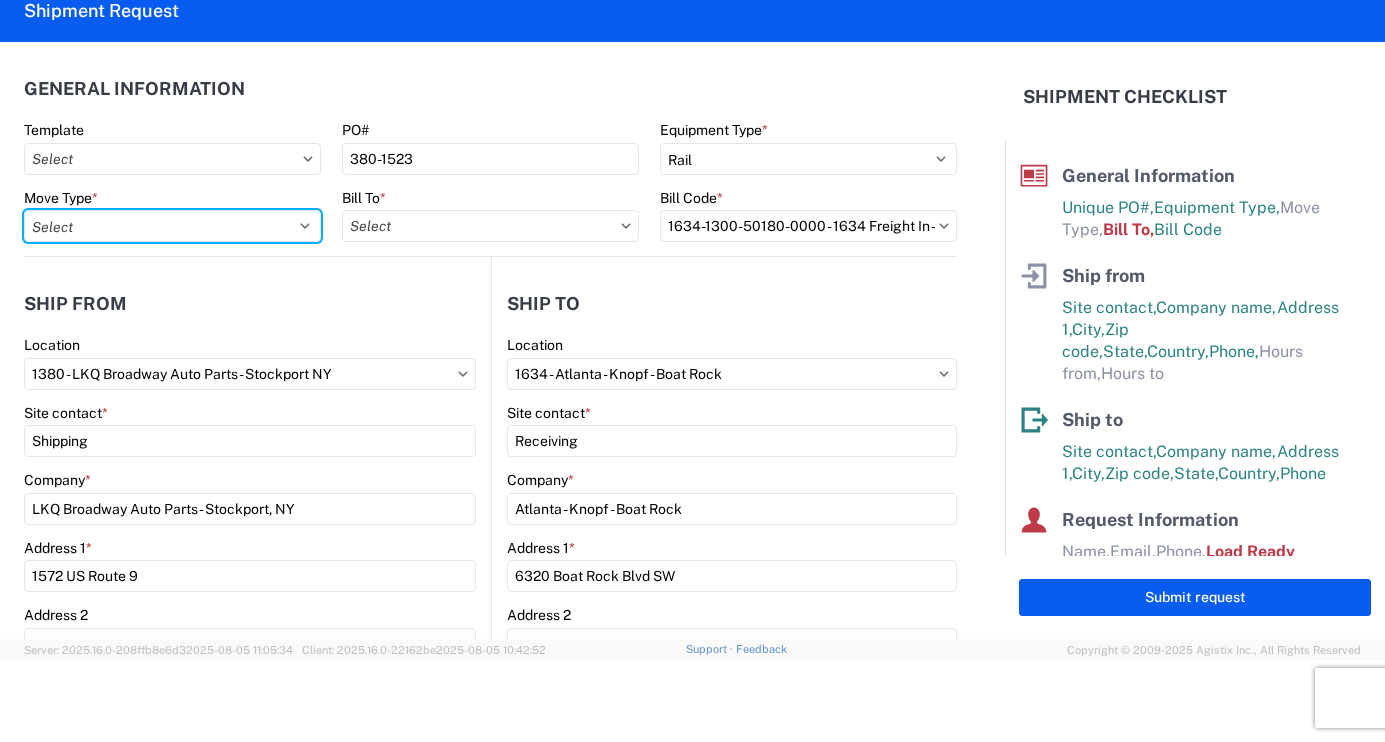 select on "FULL" 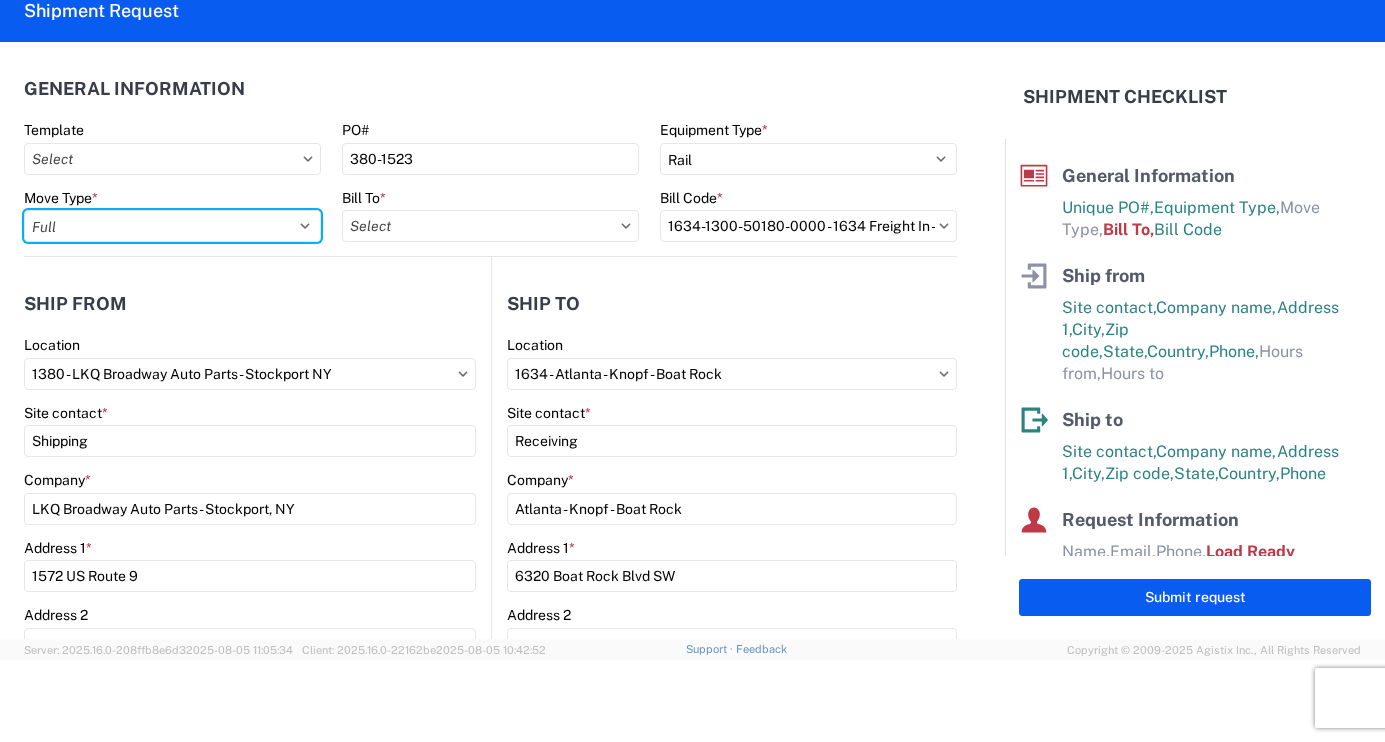 click on "Select Full Partial TL" at bounding box center (172, 226) 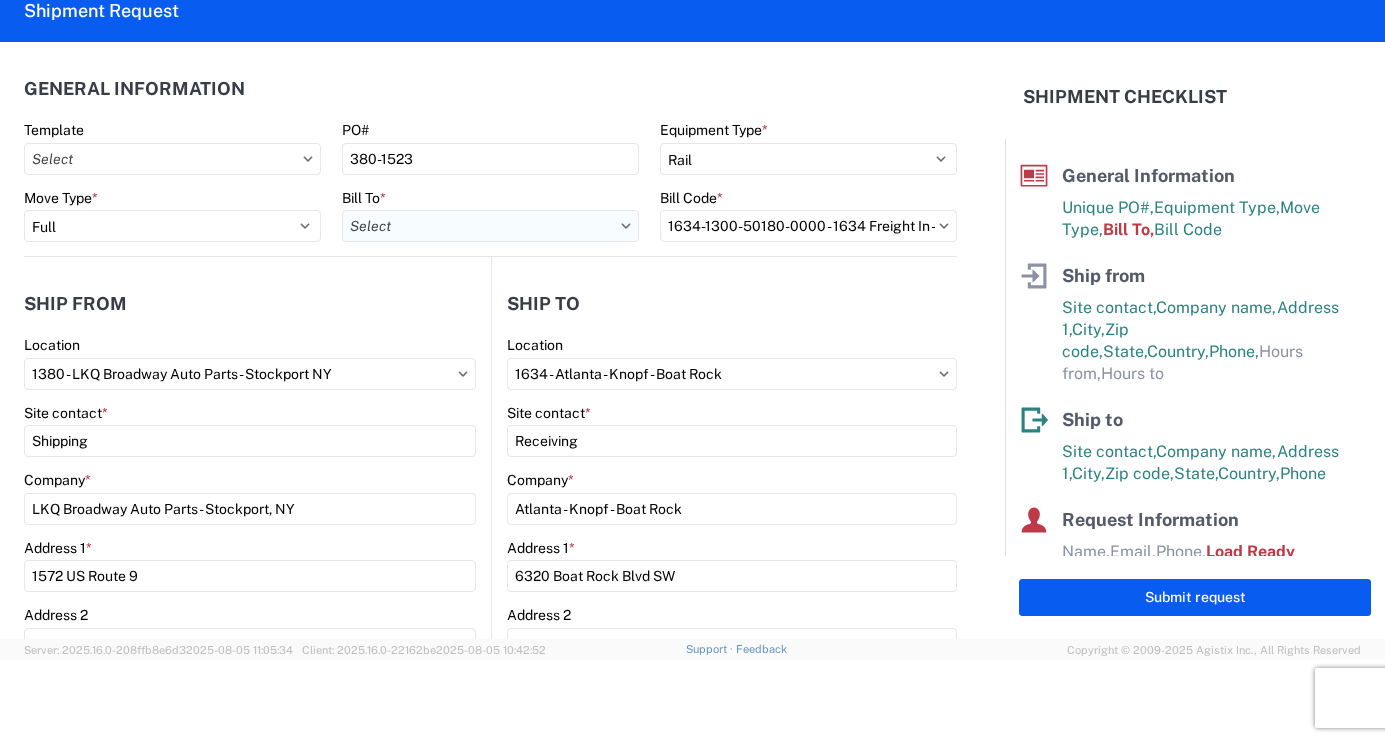 click on "Bill To  *" at bounding box center [490, 226] 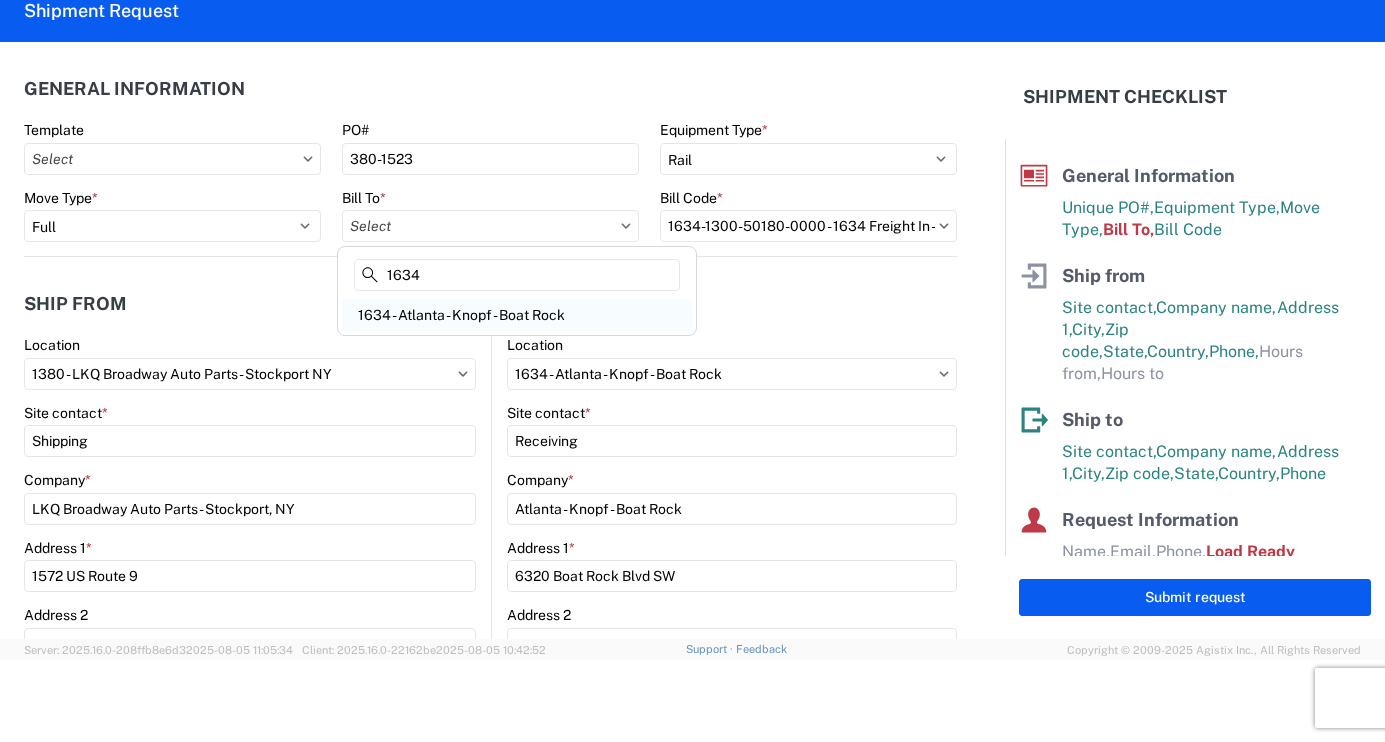 type on "1634" 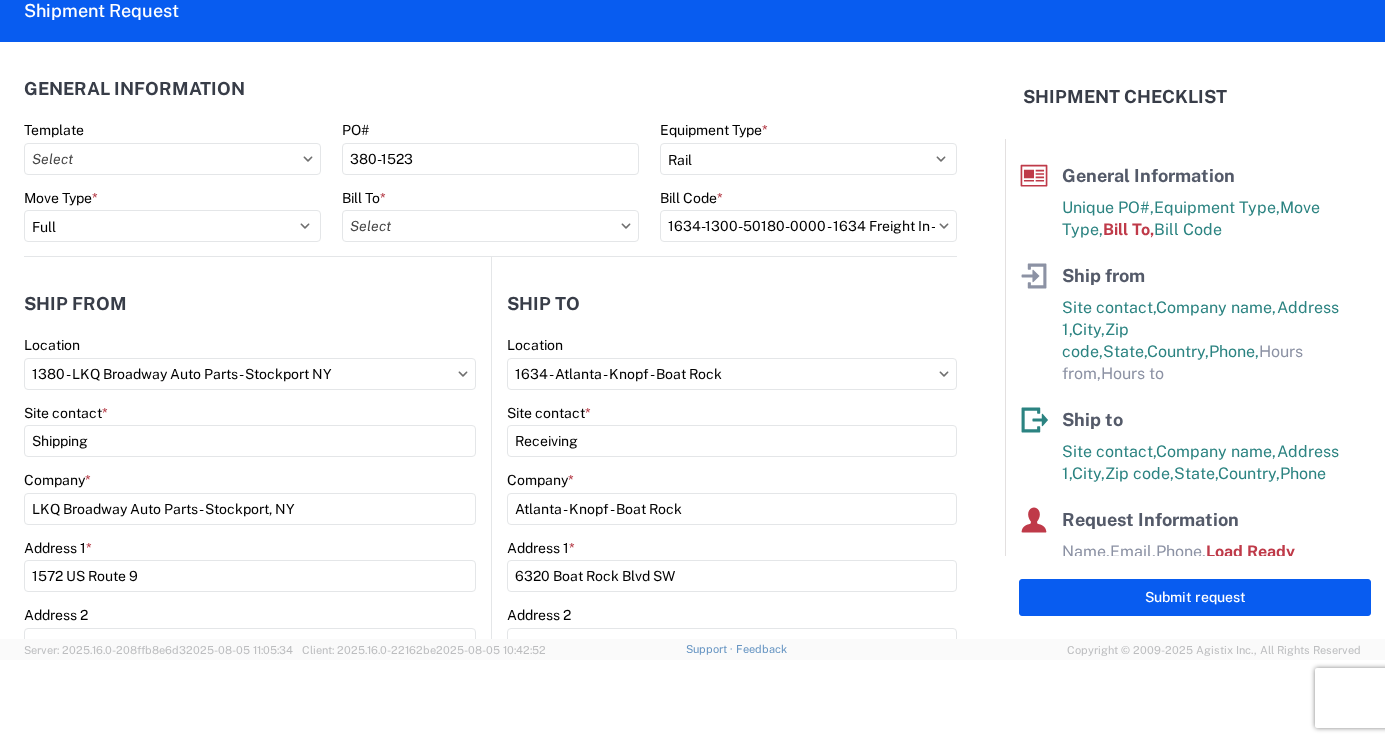 type on "1634 - Atlanta - Knopf - Boat Rock" 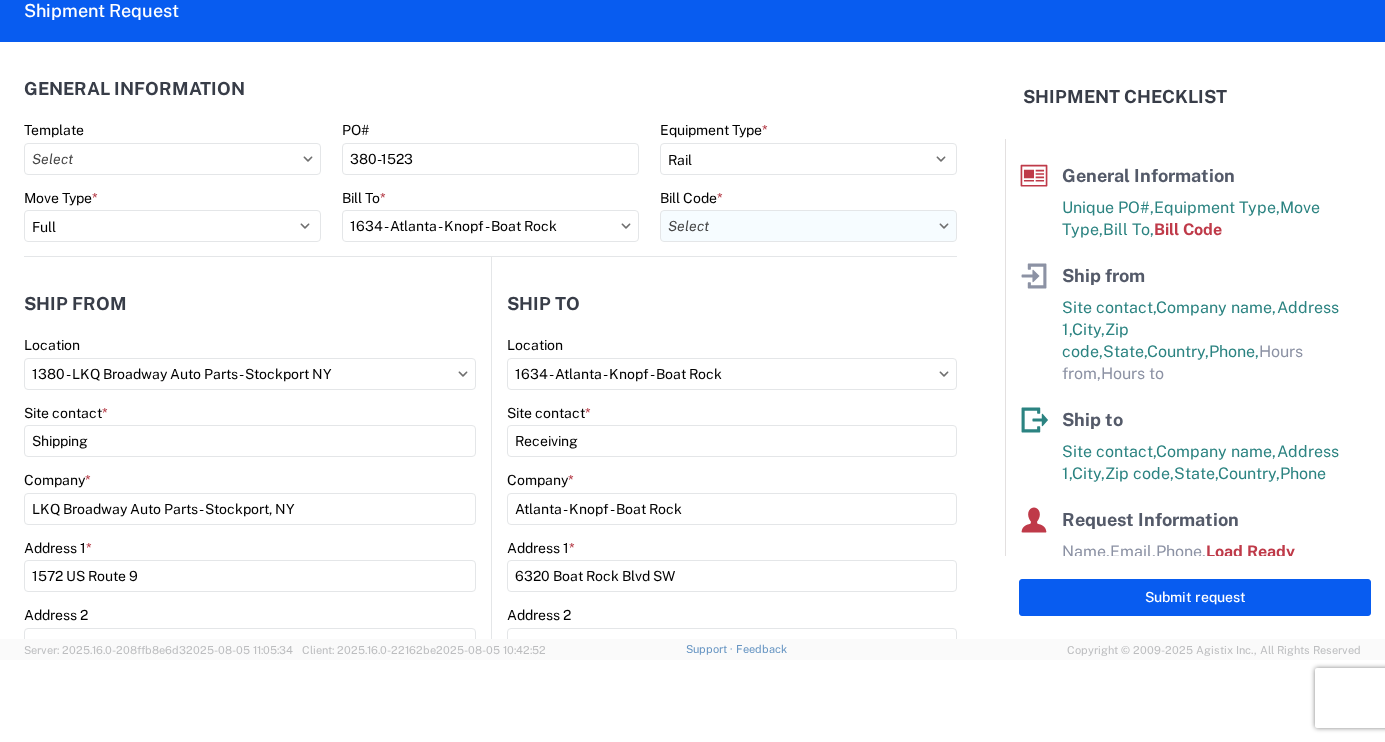 click on "Bill Code  *" at bounding box center (808, 226) 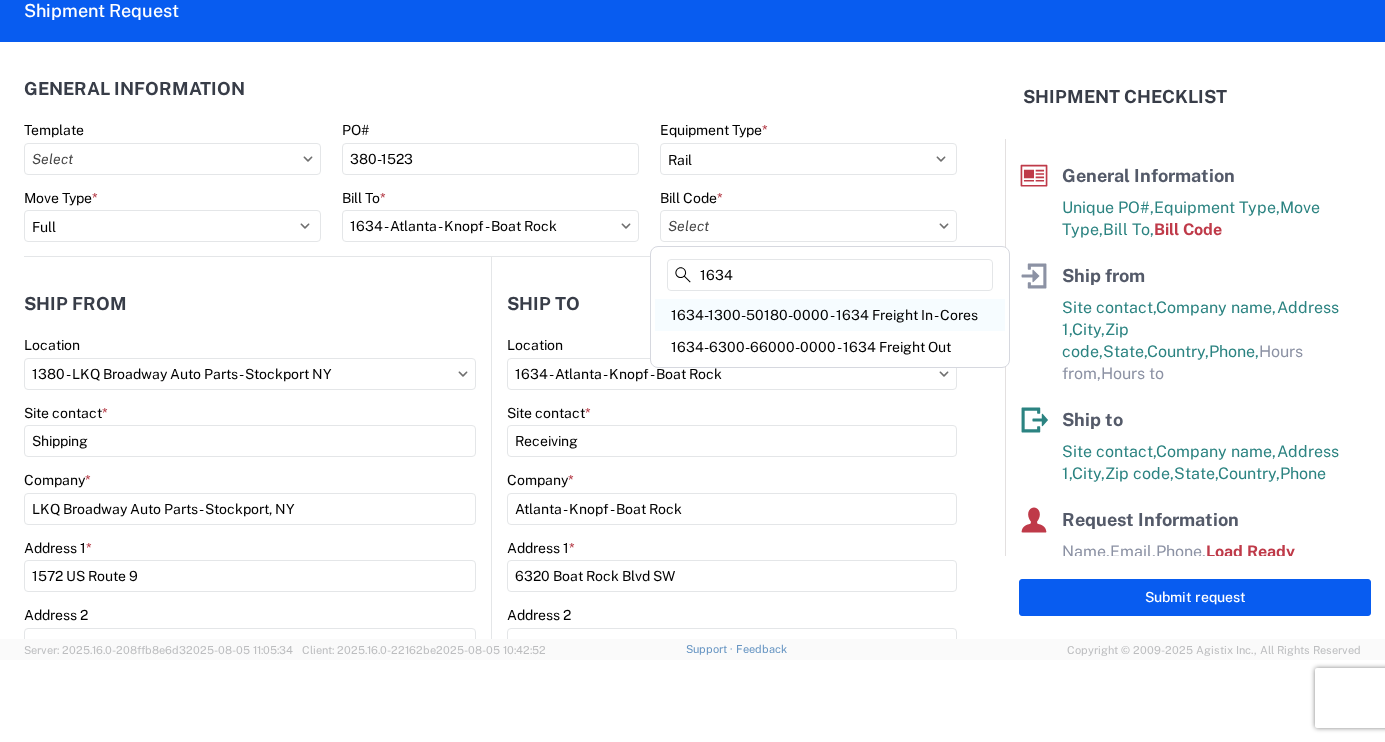 type on "1634" 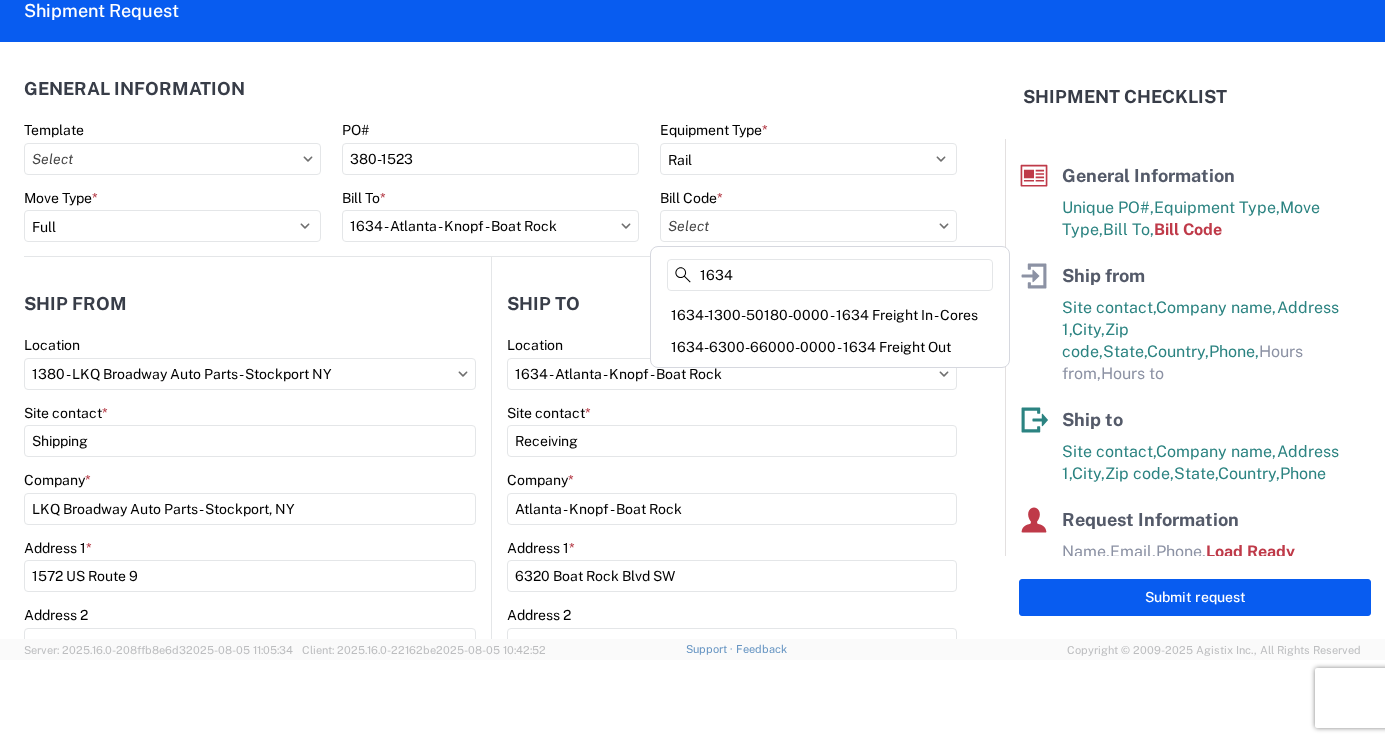 type on "1634-1300-50180-0000 - 1634 Freight In - Cores" 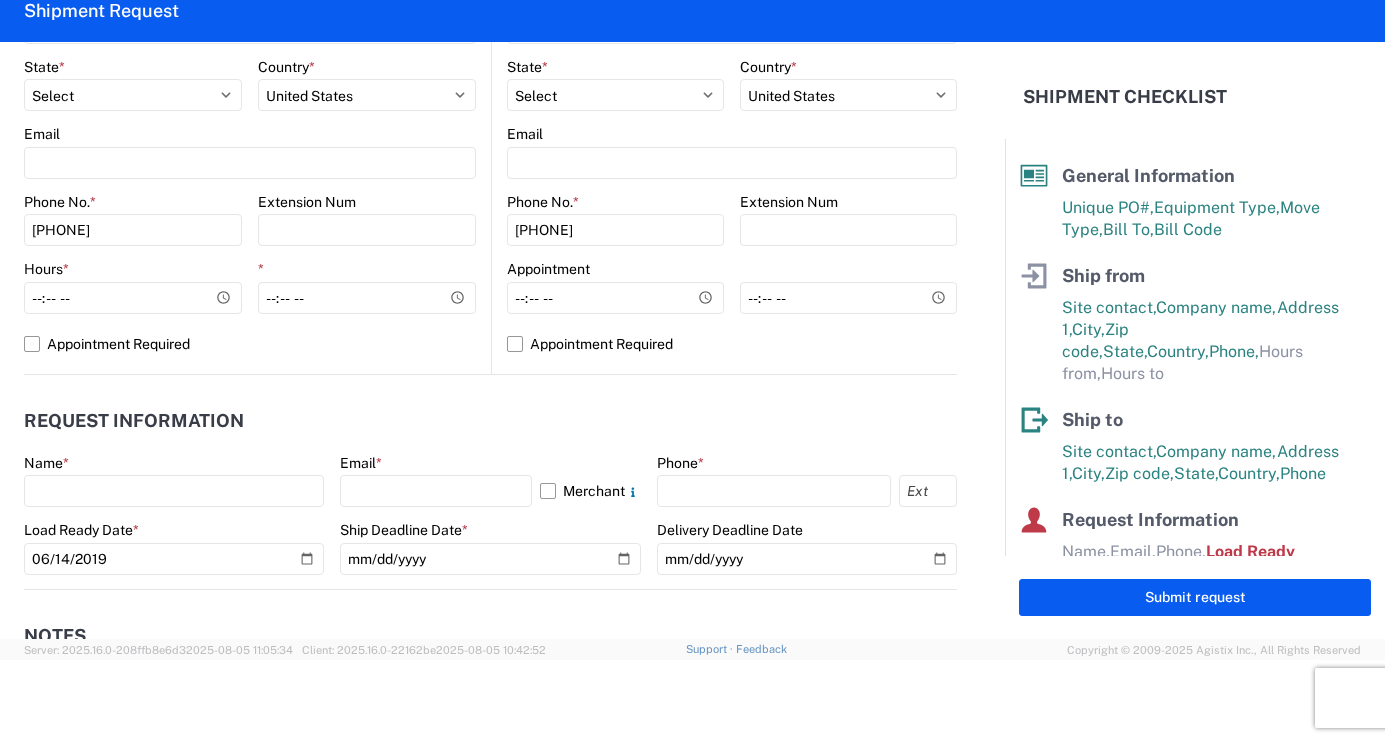scroll, scrollTop: 800, scrollLeft: 0, axis: vertical 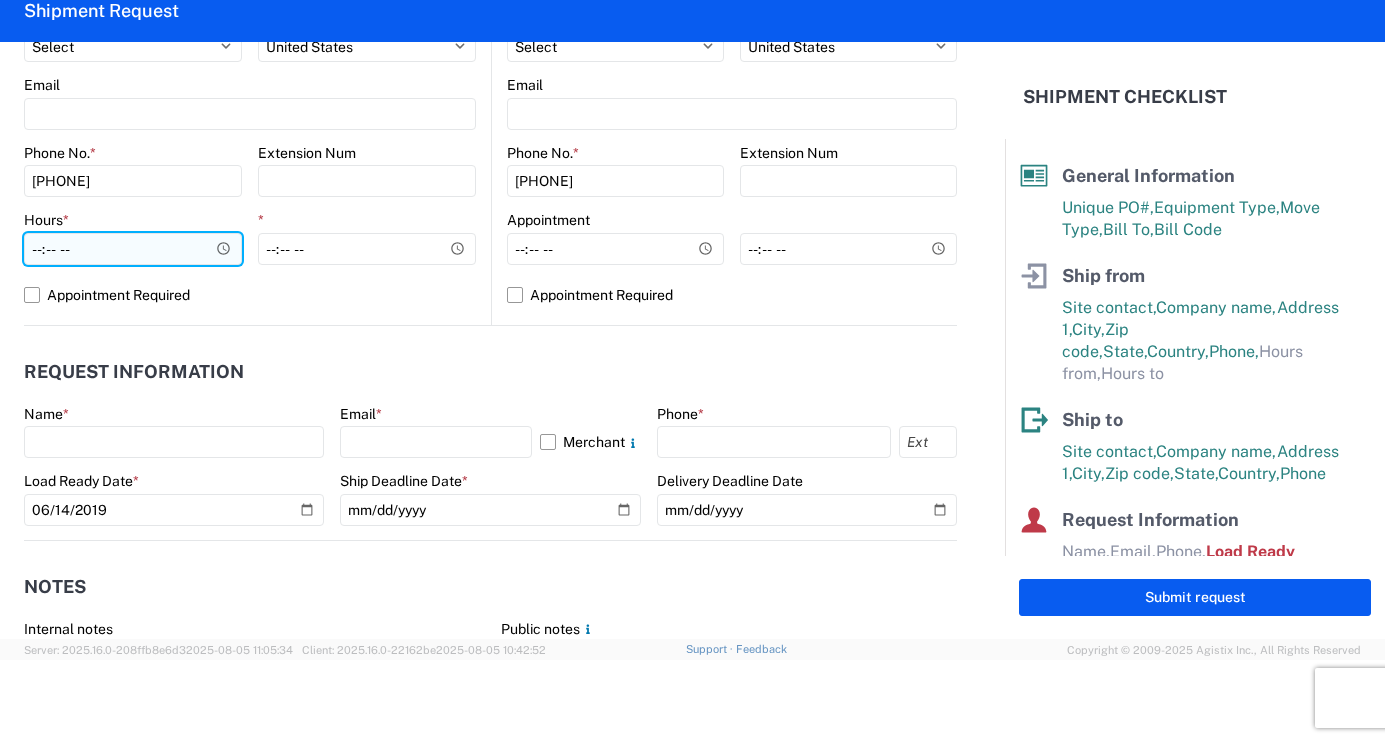 click on "Hours *" at bounding box center [133, 249] 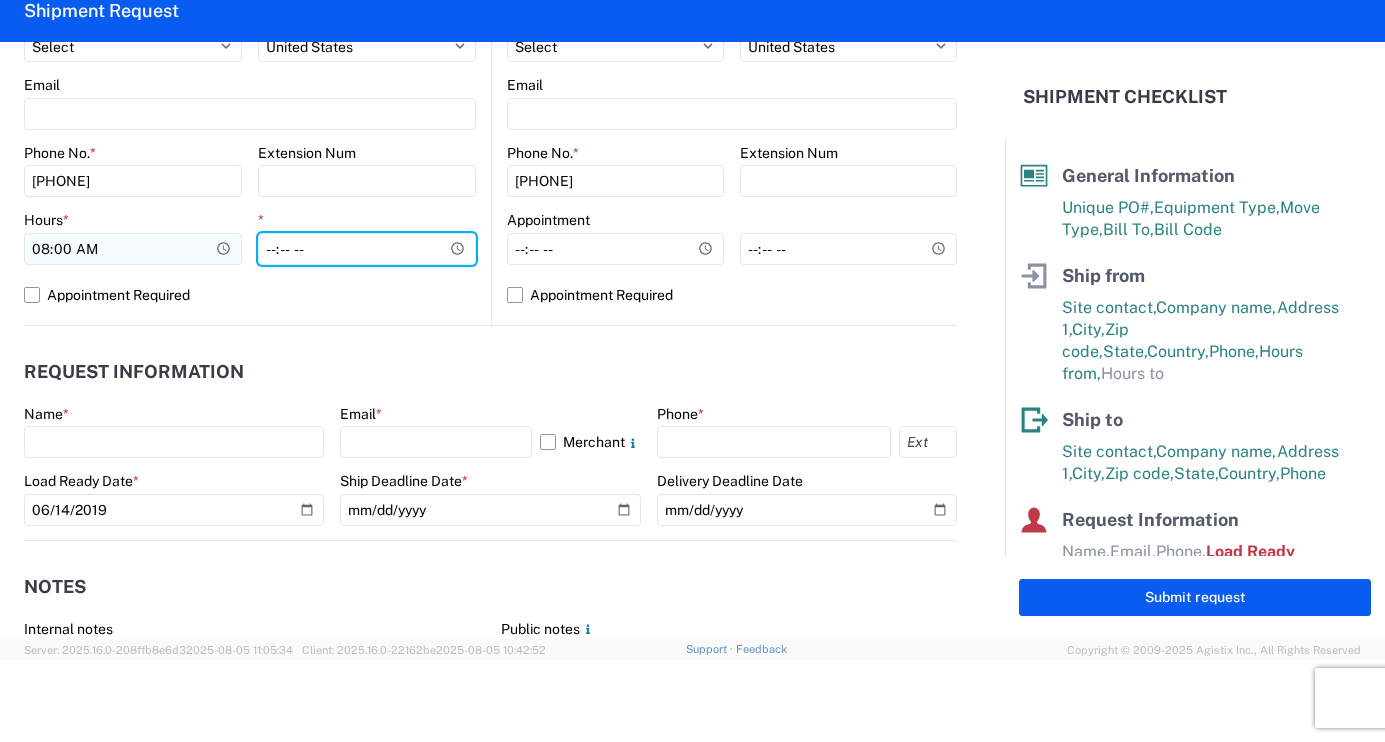 type on "10:00" 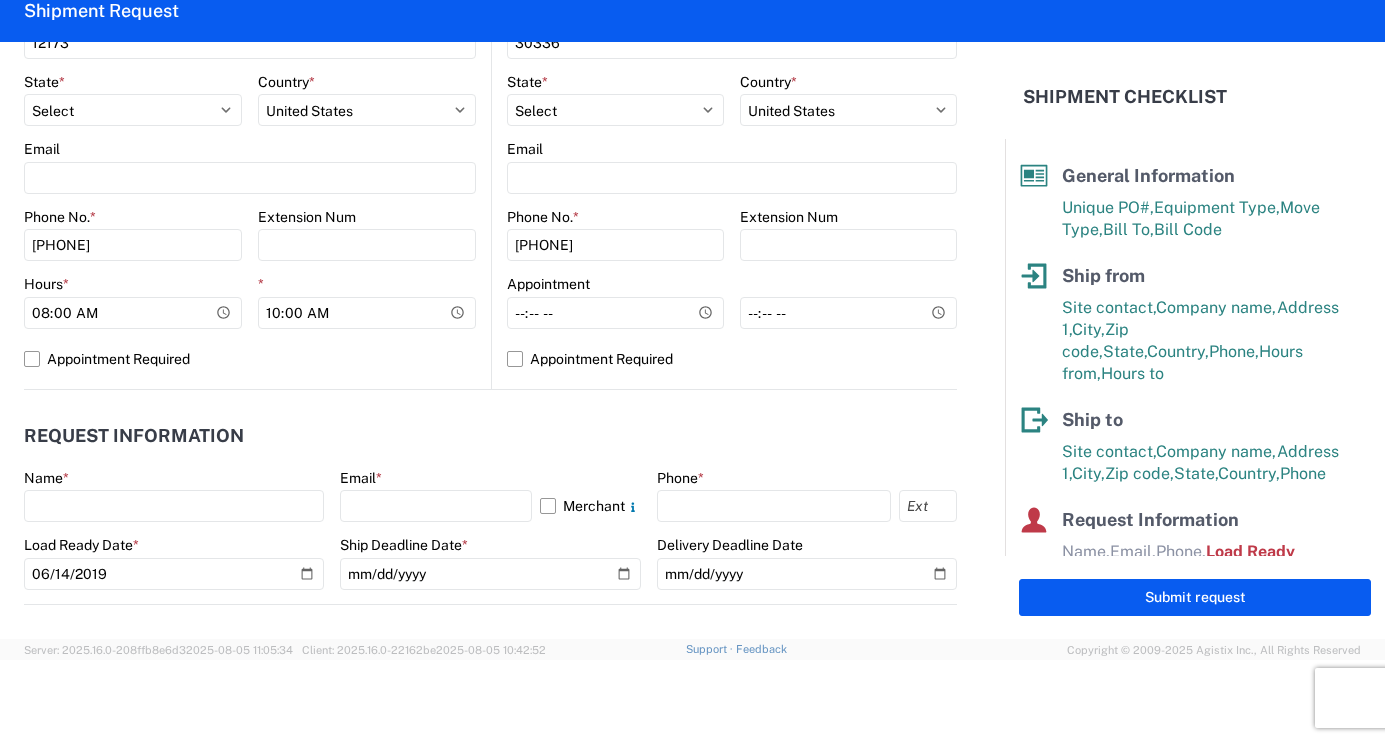 scroll, scrollTop: 800, scrollLeft: 0, axis: vertical 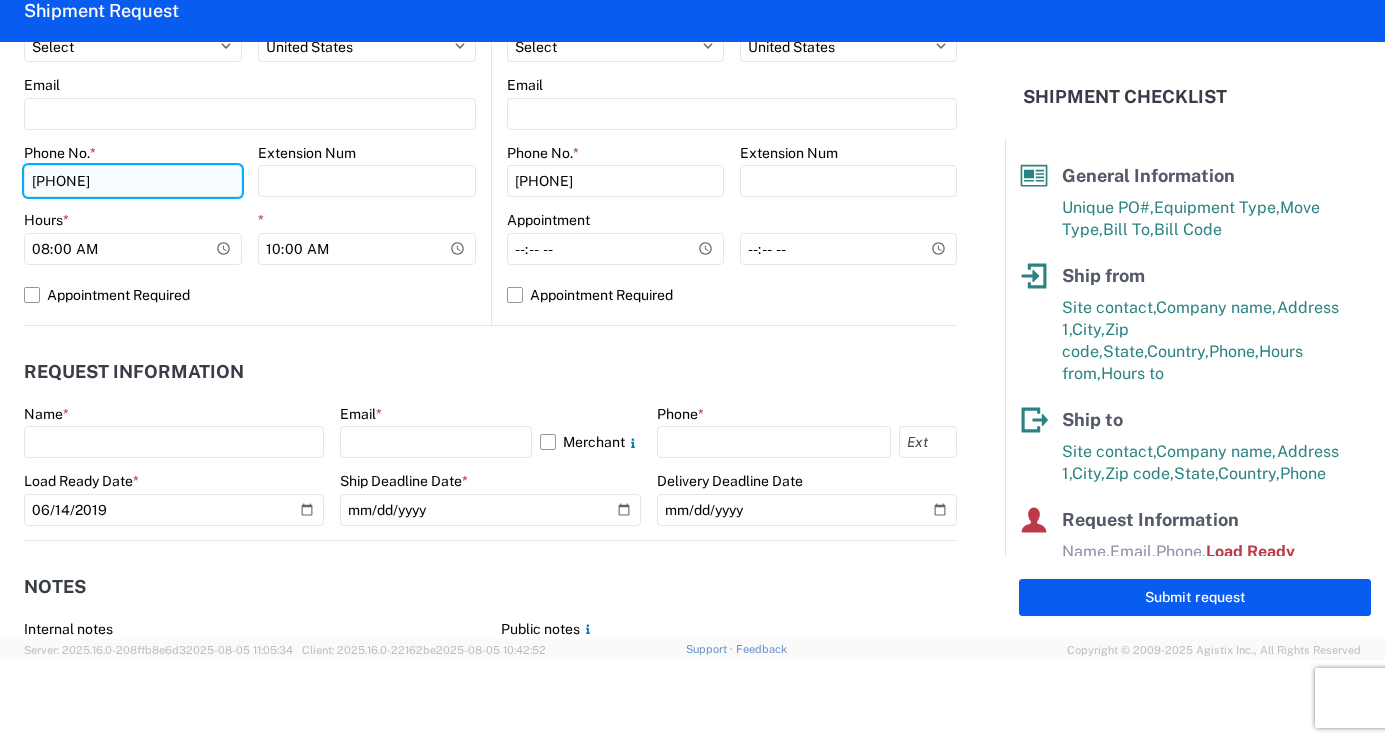 click on "[PHONE]" at bounding box center (133, 181) 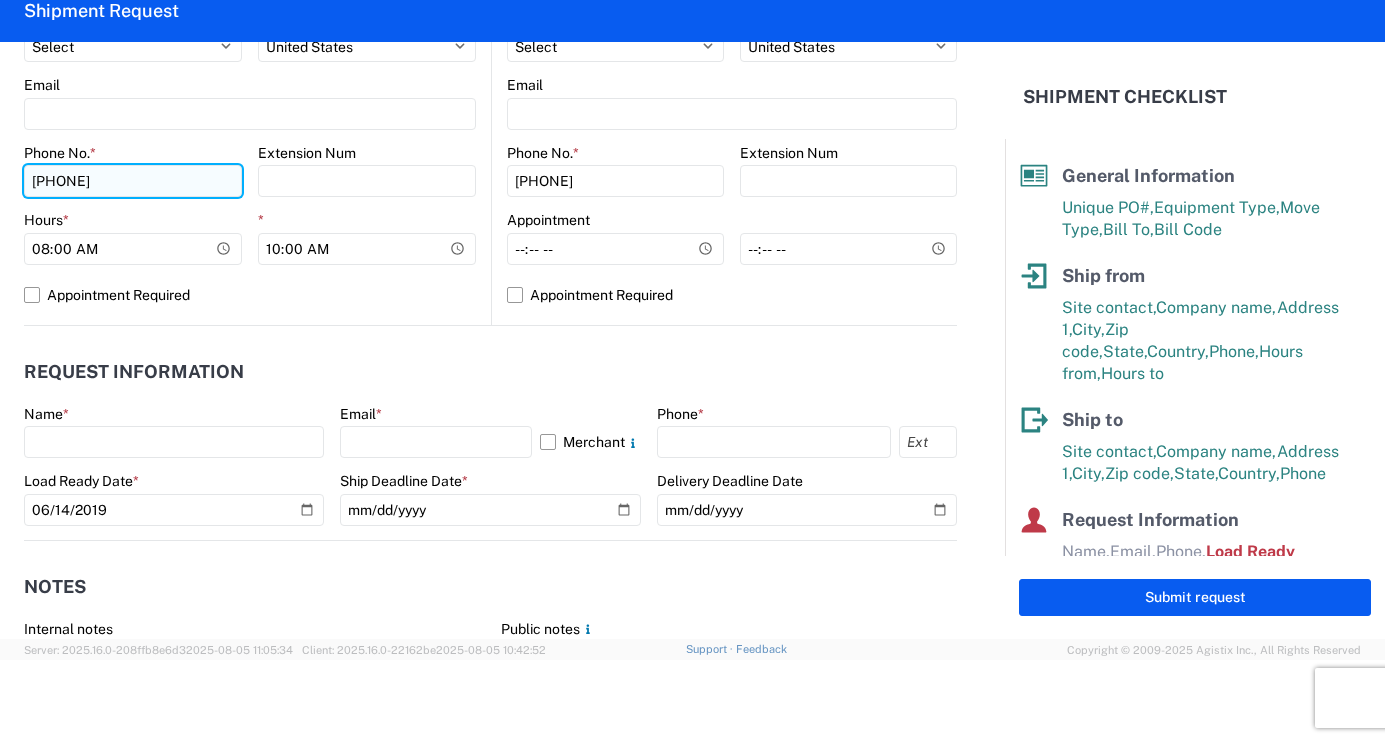 click on "[PHONE]" at bounding box center [133, 181] 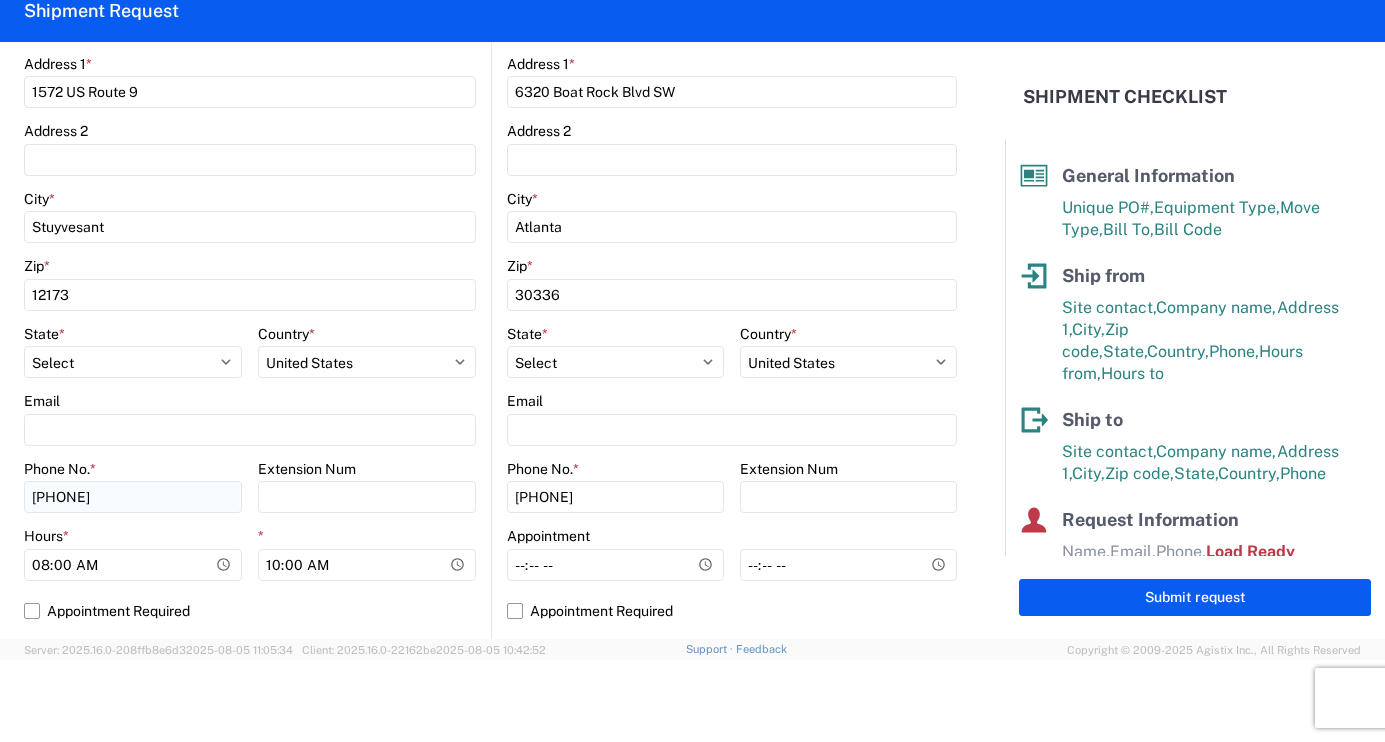 scroll, scrollTop: 533, scrollLeft: 0, axis: vertical 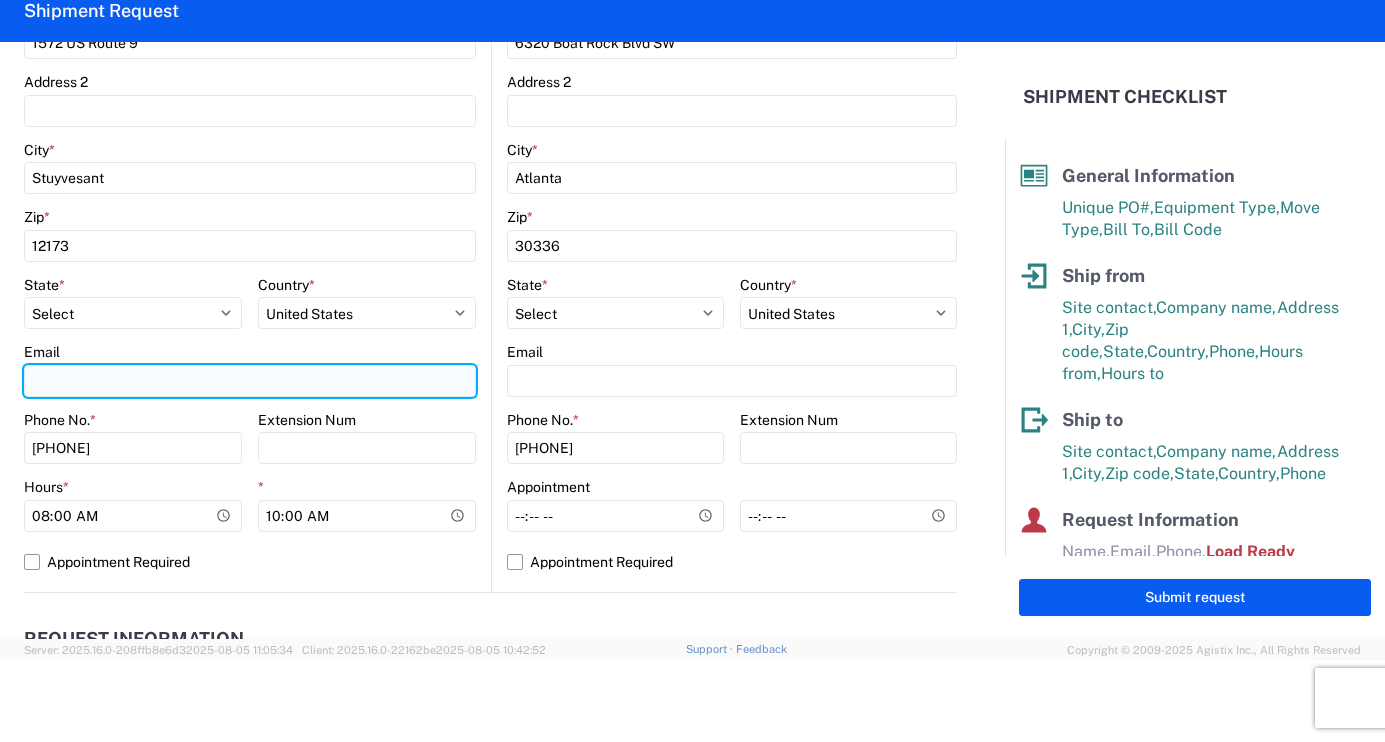 click on "Email" at bounding box center [250, 381] 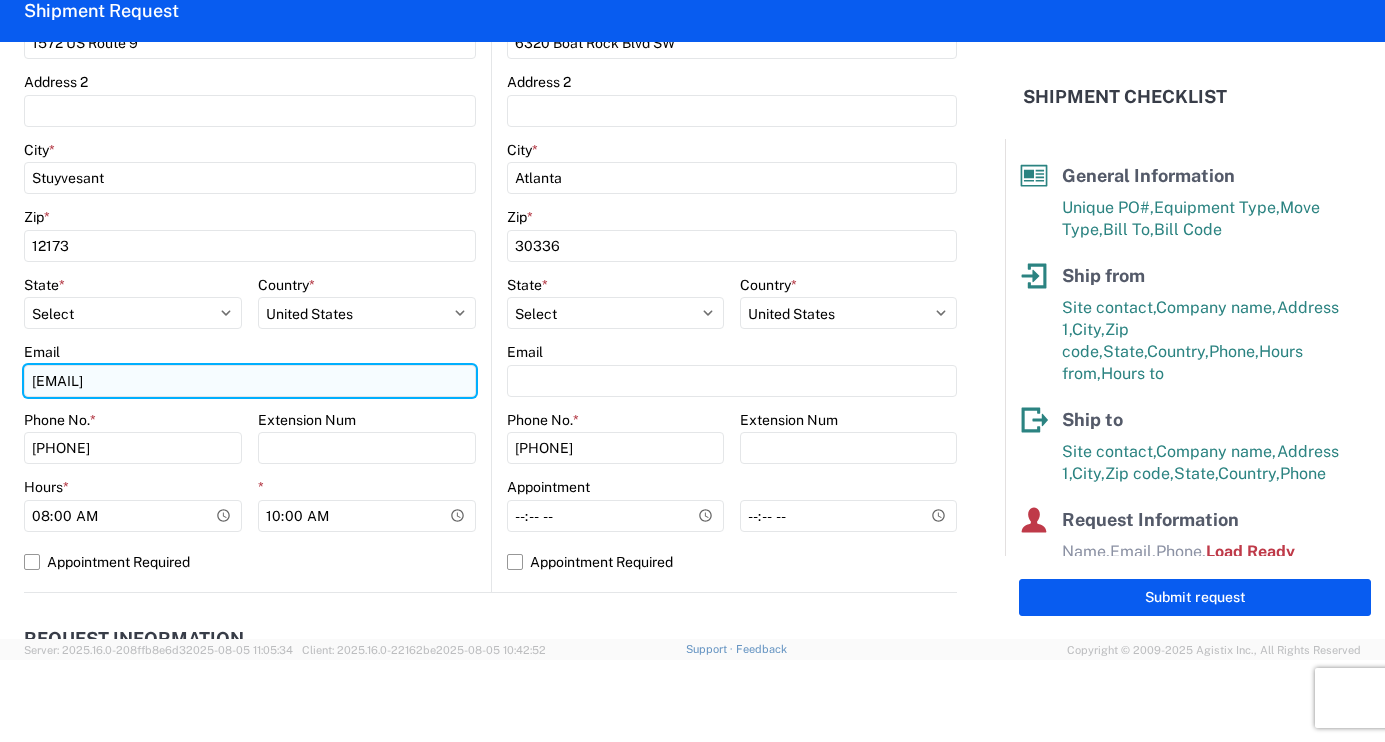 type on "[EMAIL]" 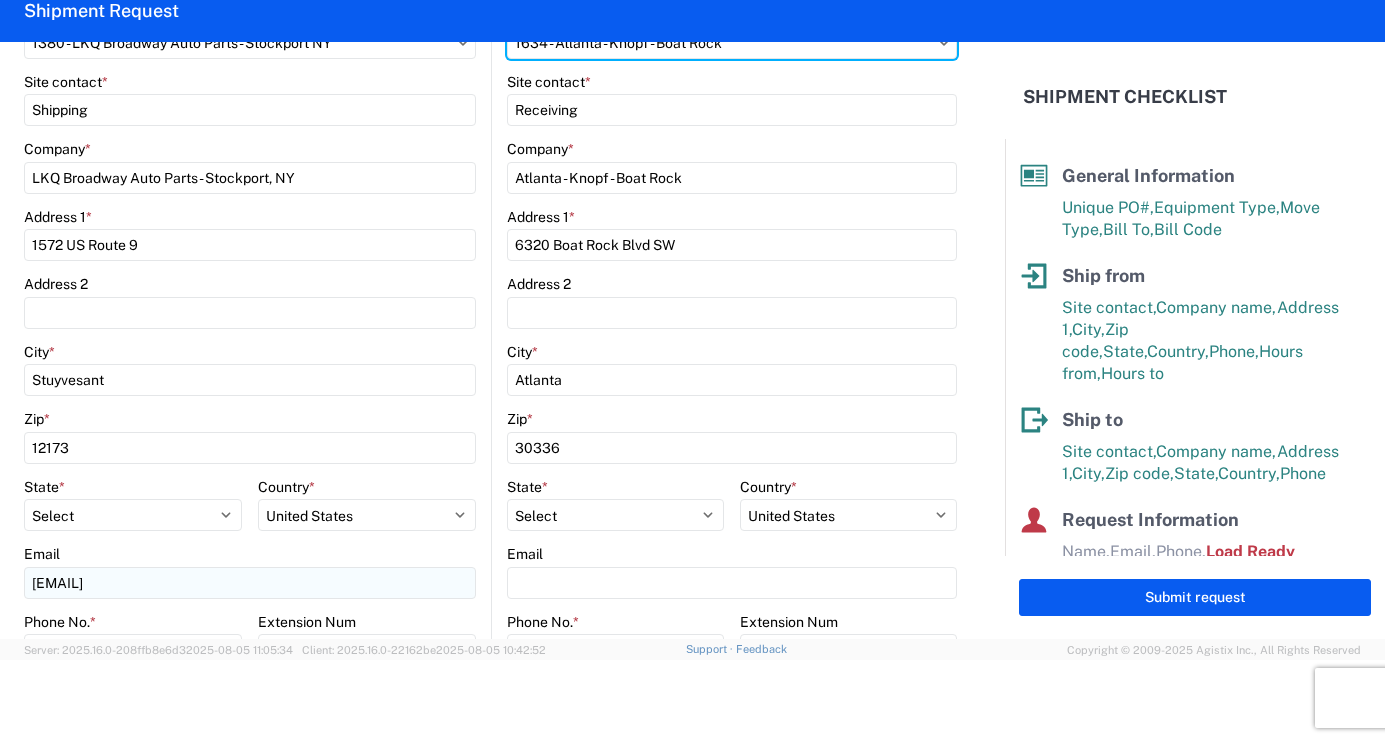 scroll, scrollTop: 333, scrollLeft: 0, axis: vertical 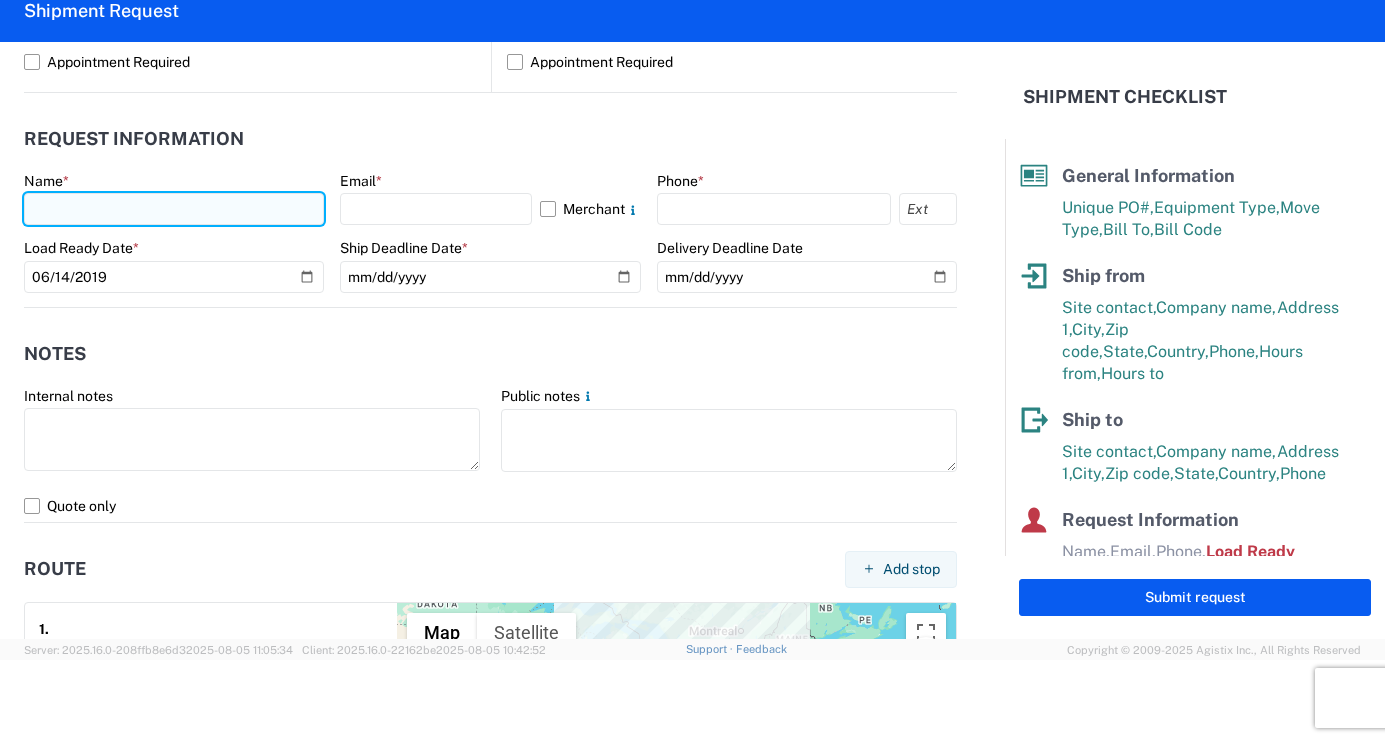 click 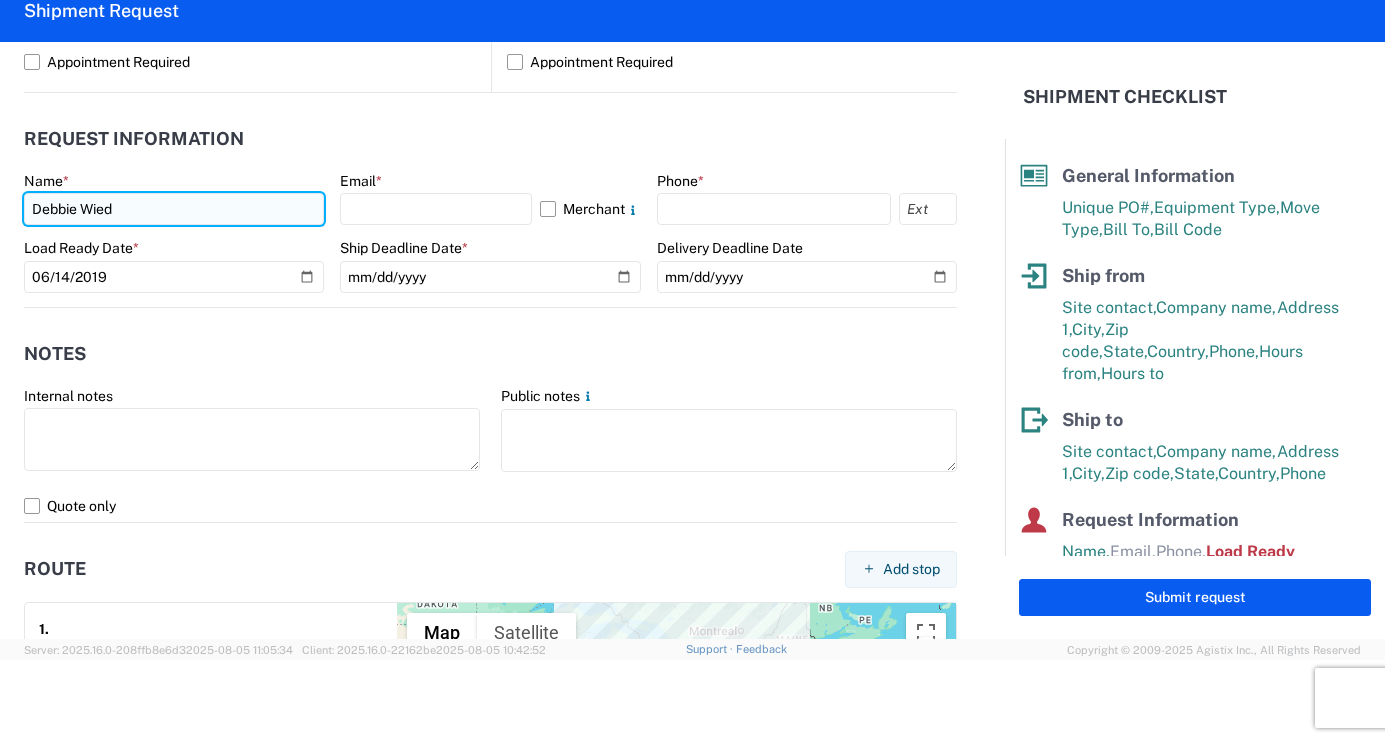 type on "Debbie Wied" 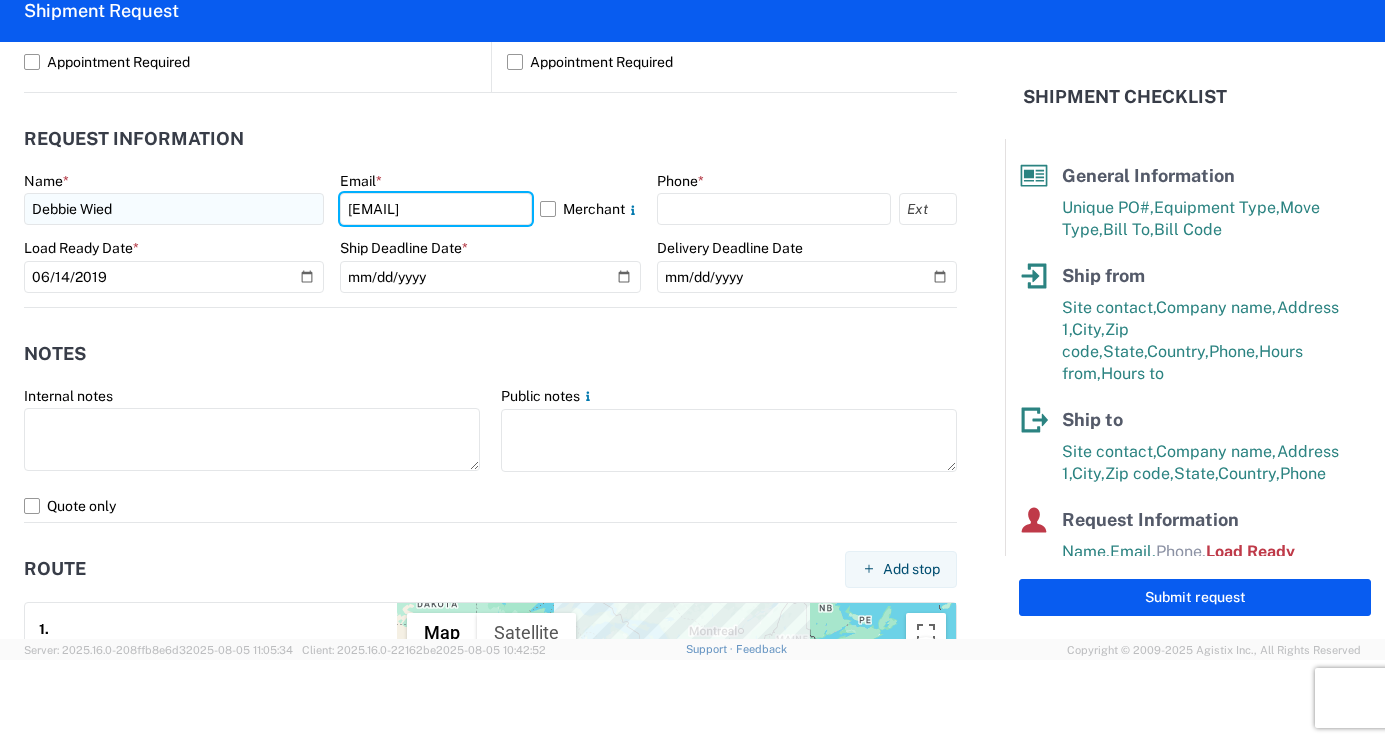 type on "[EMAIL]" 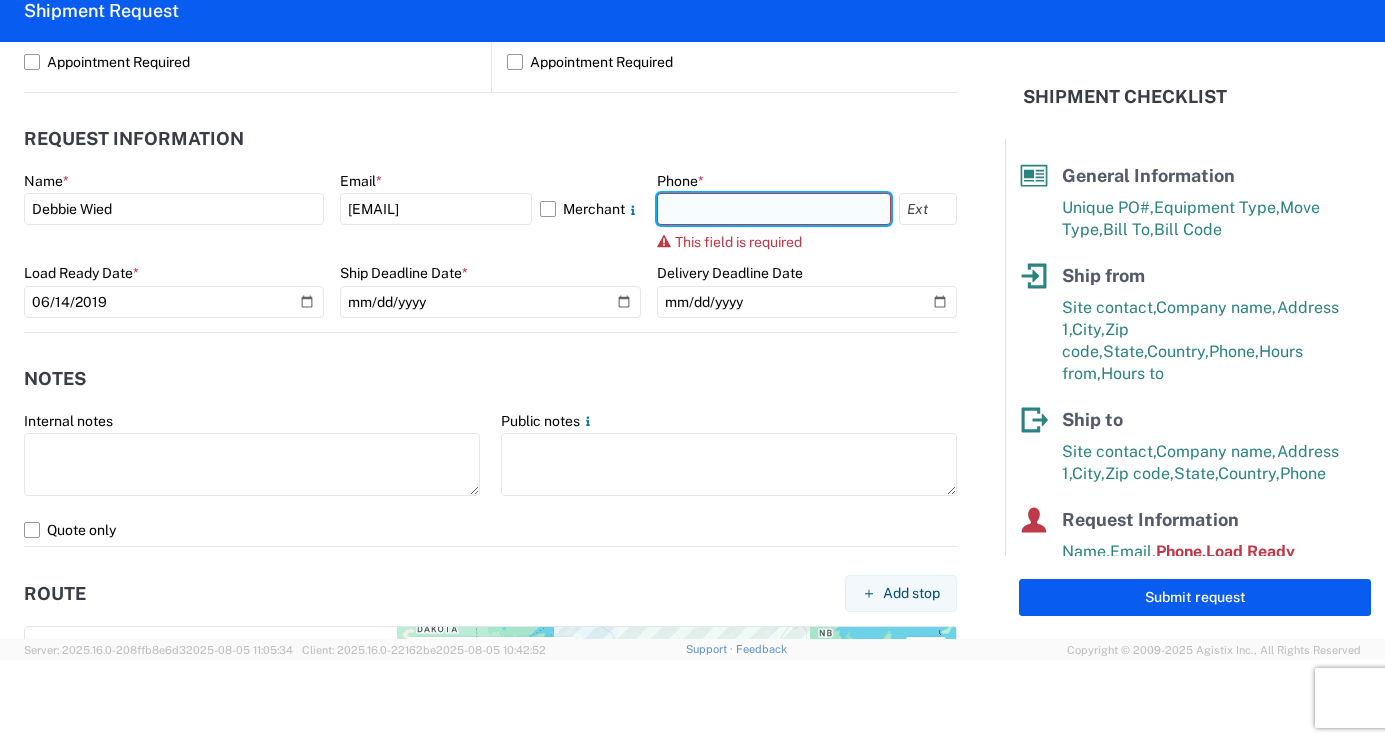 click 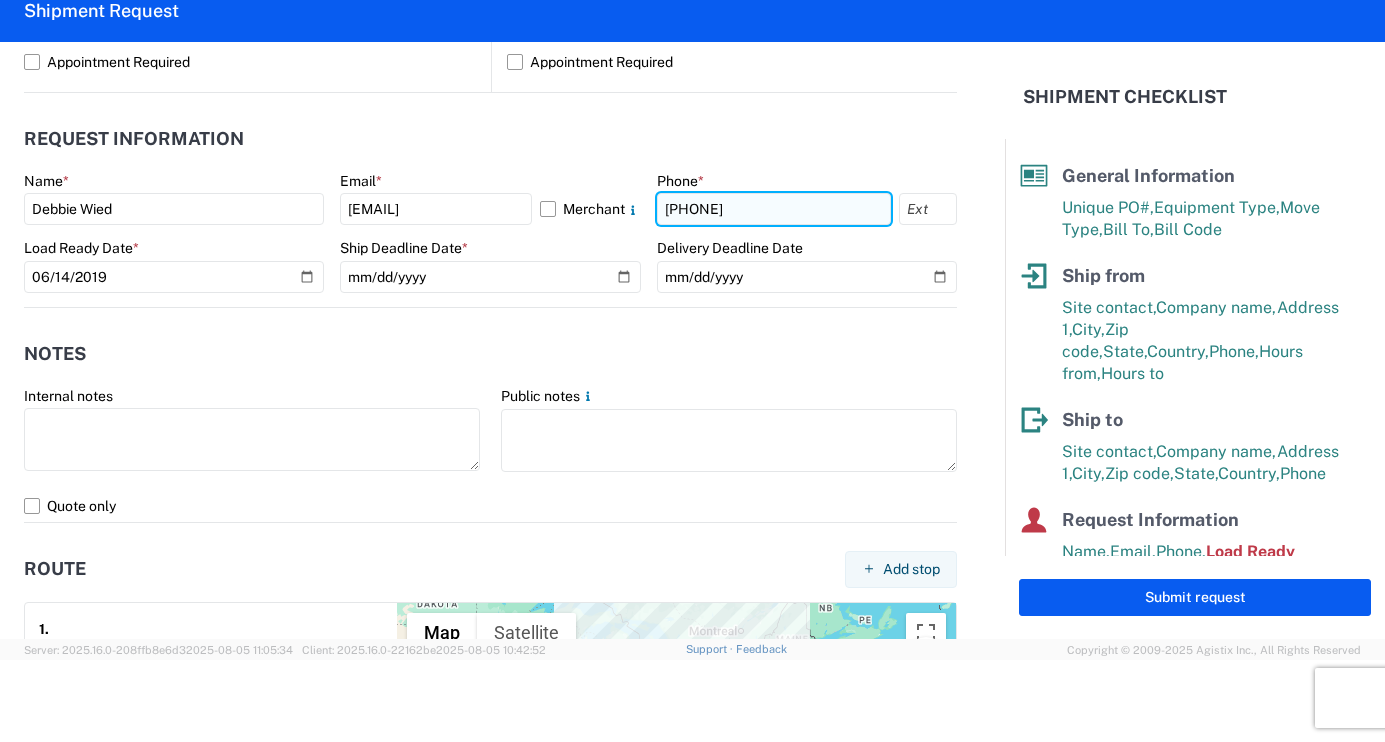 type on "[PHONE]" 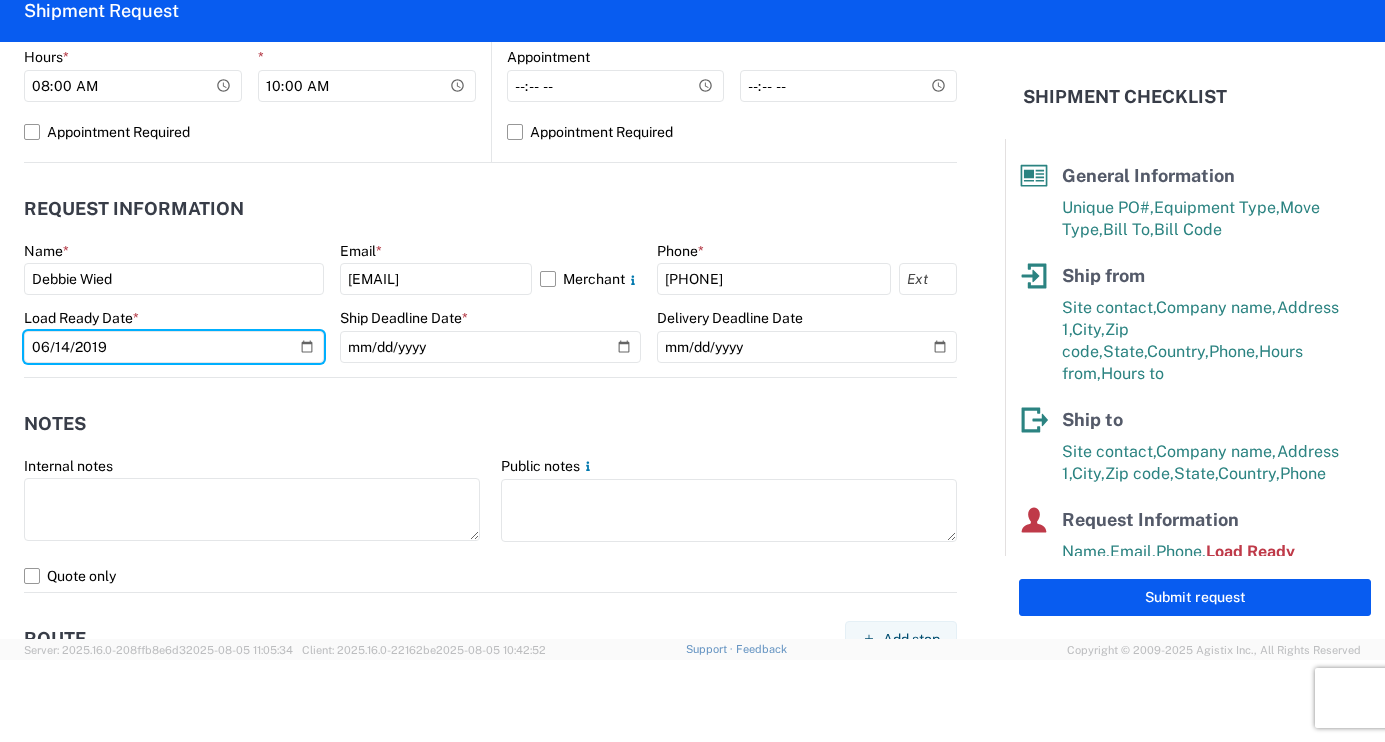 scroll, scrollTop: 933, scrollLeft: 0, axis: vertical 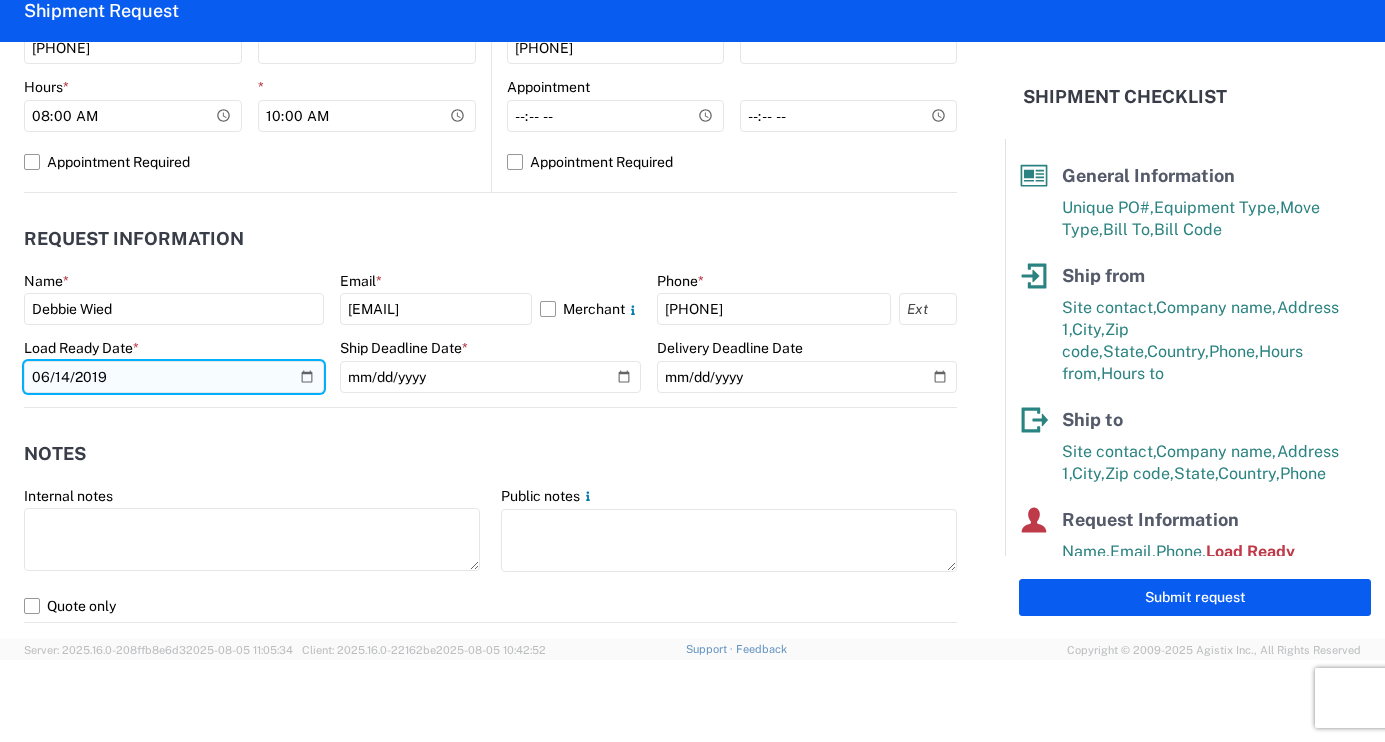 click on "2019-06-14" 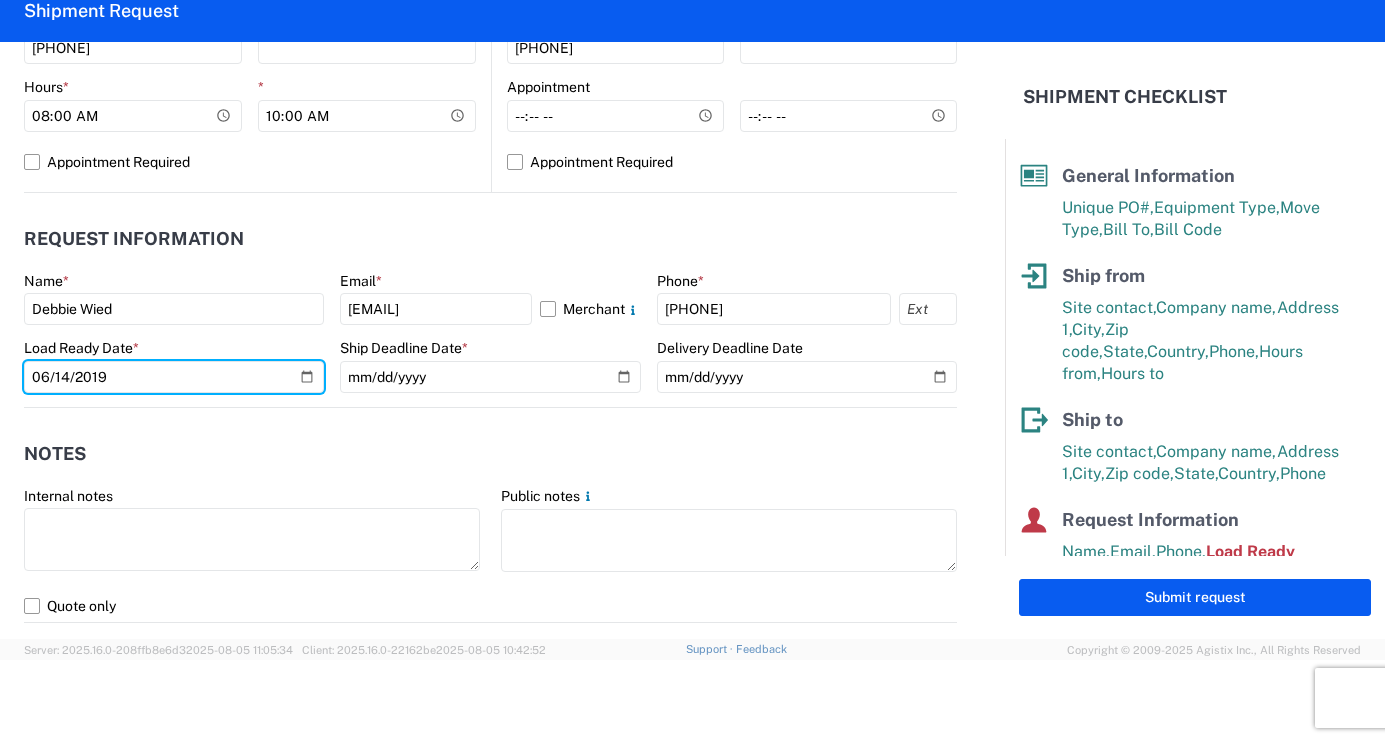 type on "2025-08-07" 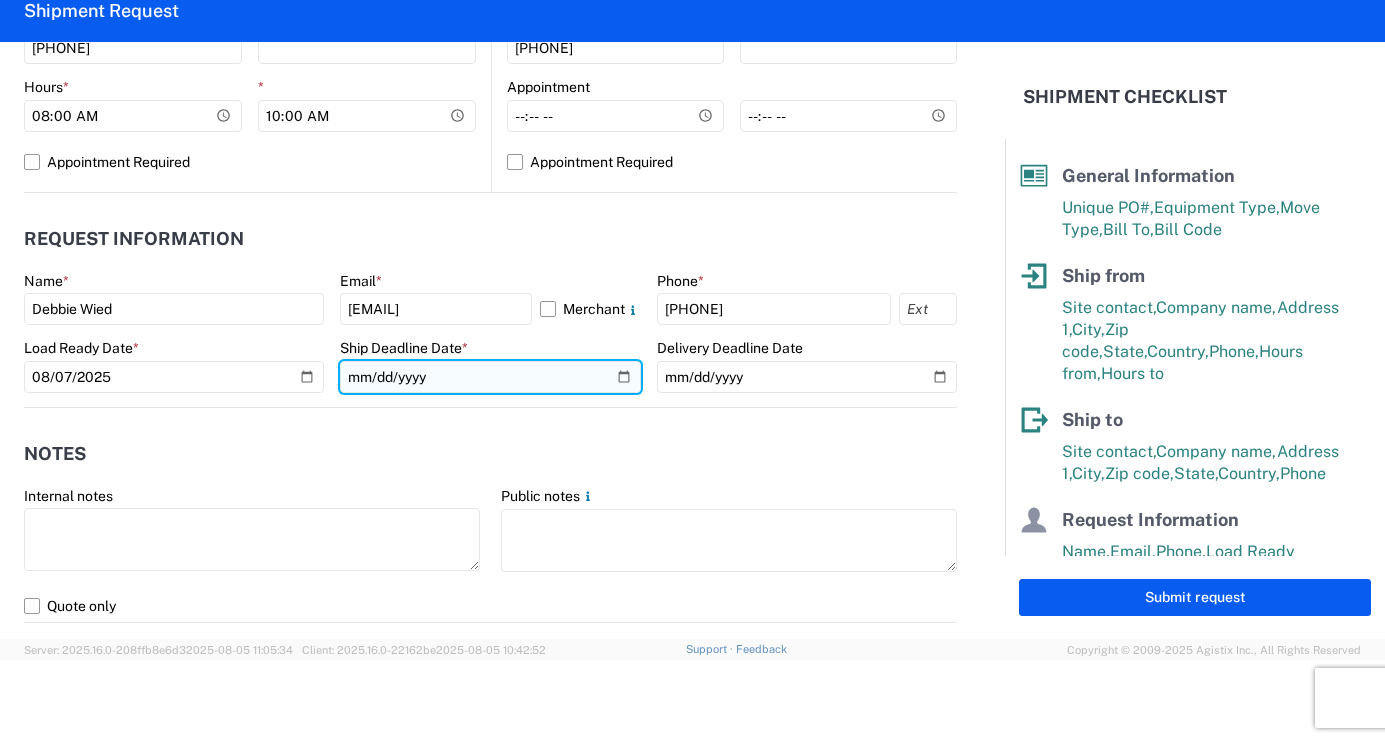 click 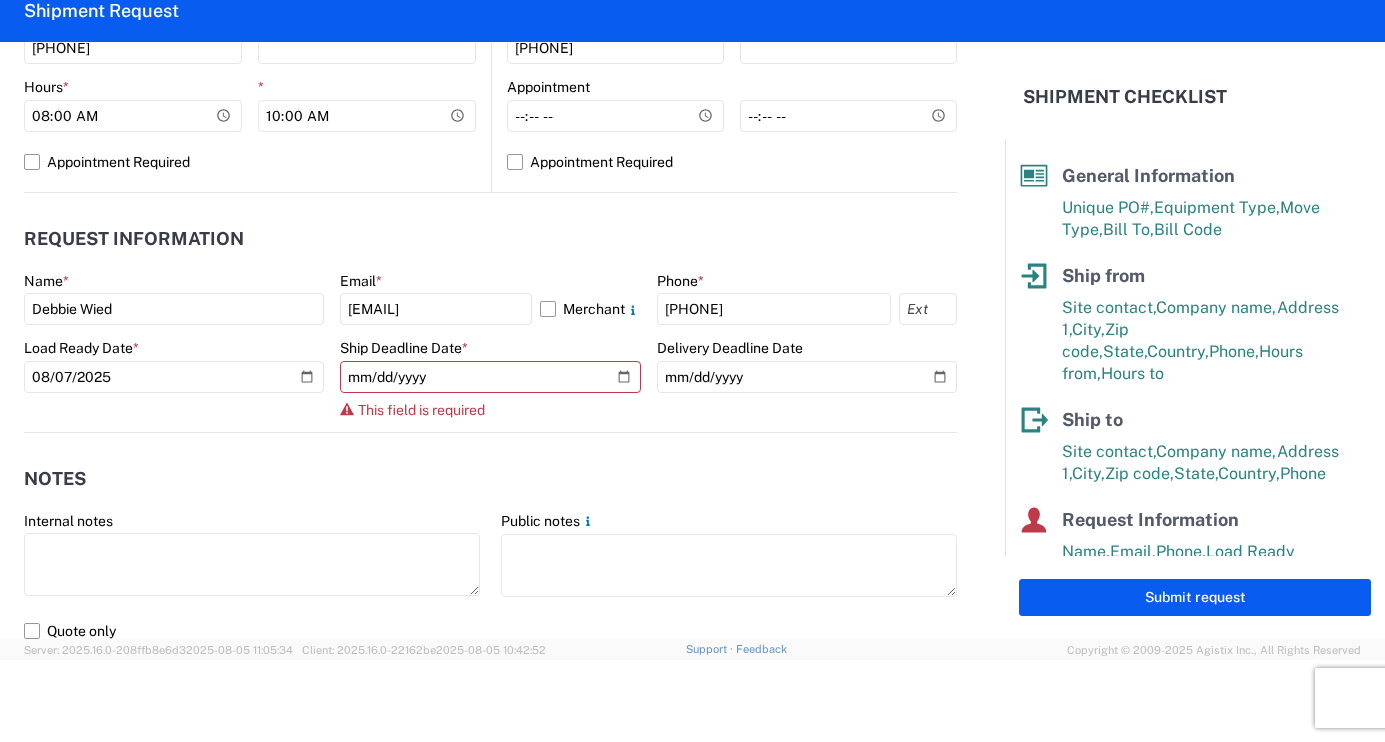 click on "Name * [FIRST] [LAST] Email * [EMAIL] Merchant
Phone * [PHONE] Load Ready Date * 2025-08-07 Ship Deadline Date * This field is required Delivery Deadline Date" 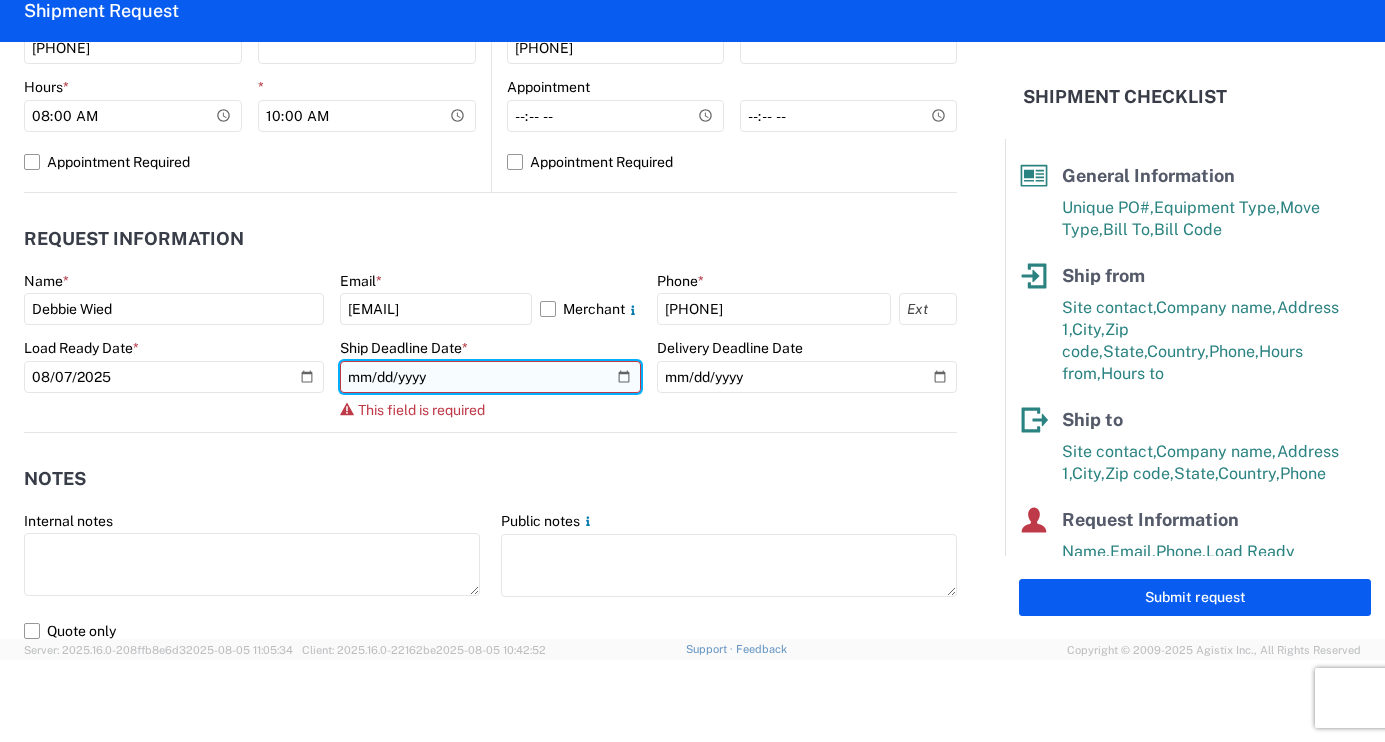 click 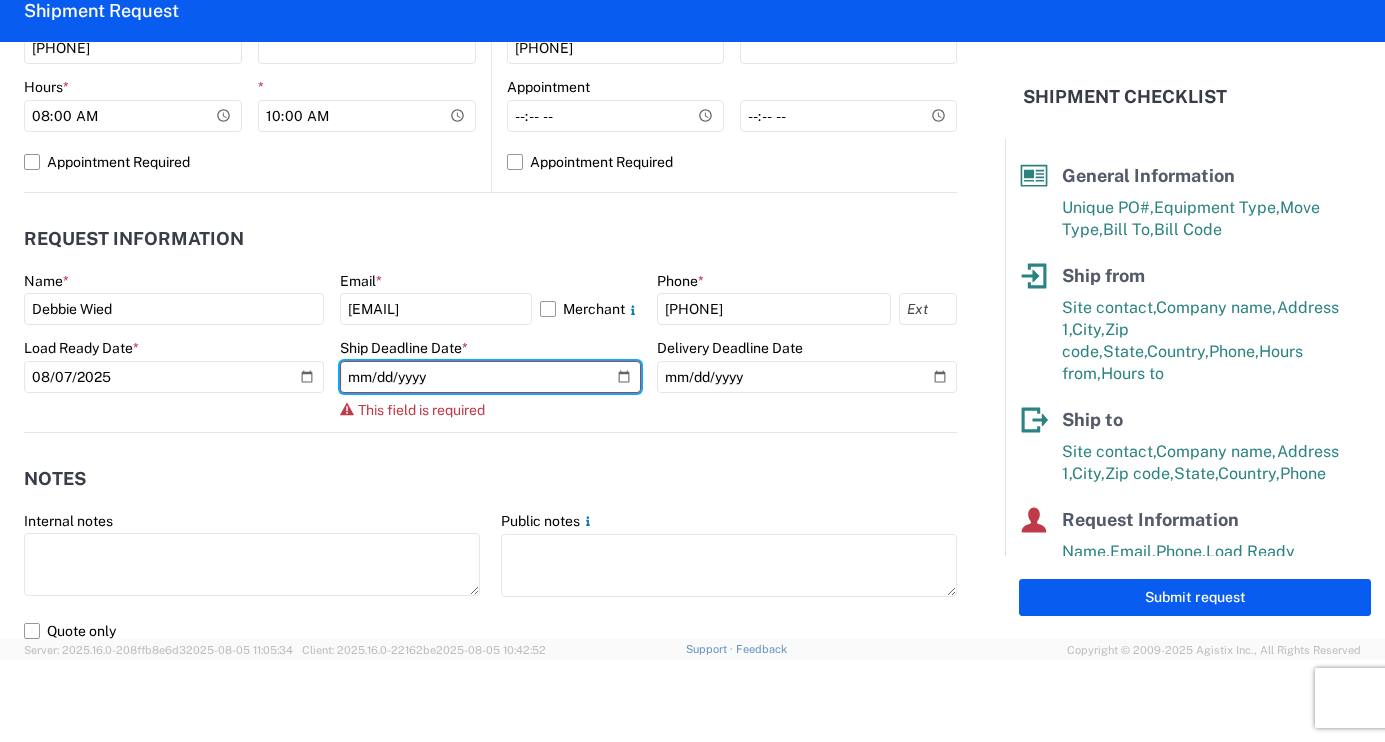 type on "2025-08-07" 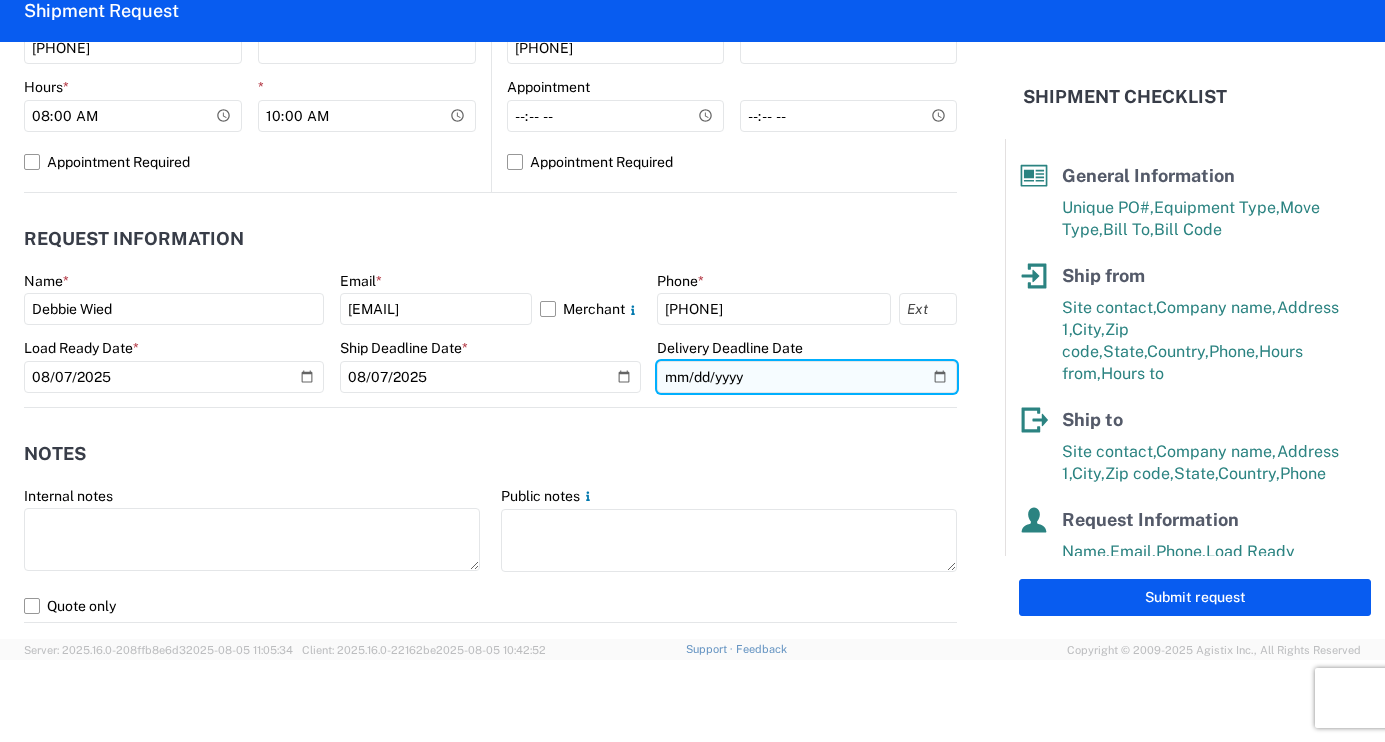click 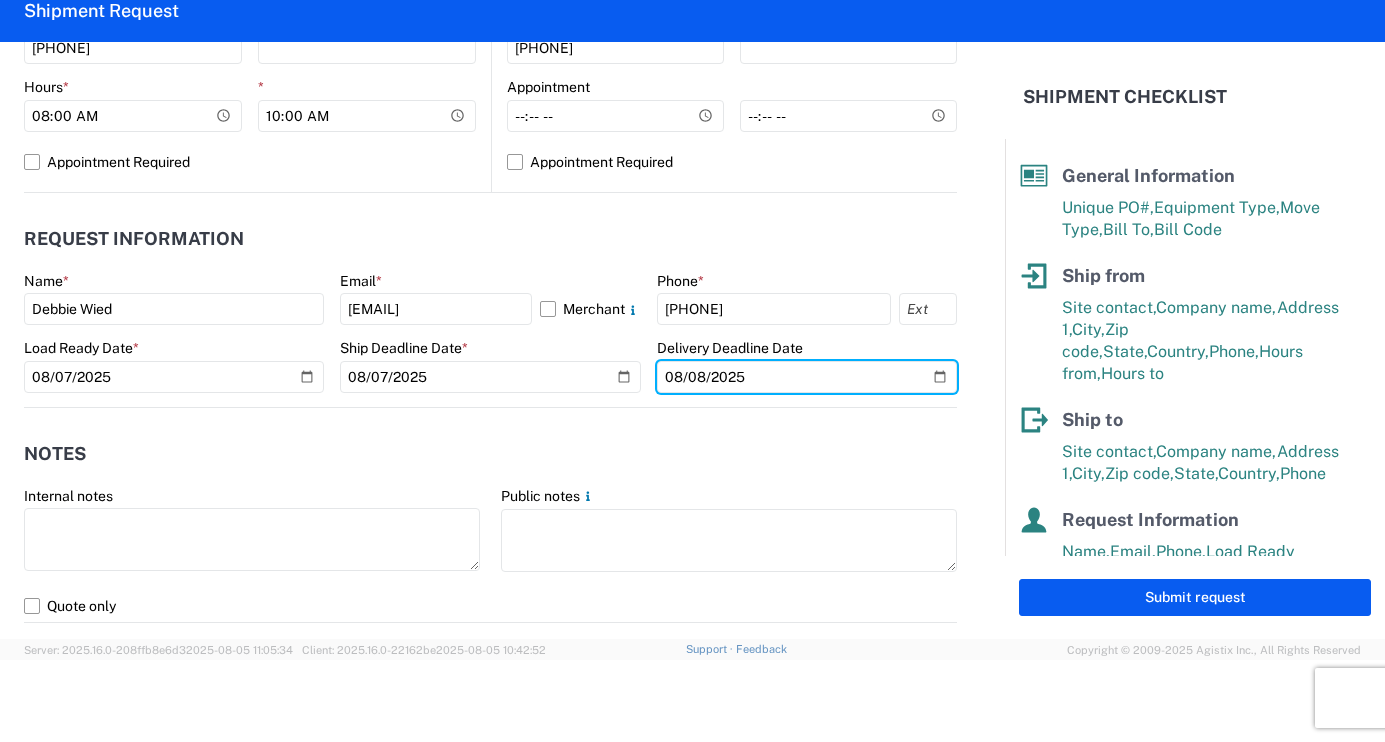 type on "2025-08-08" 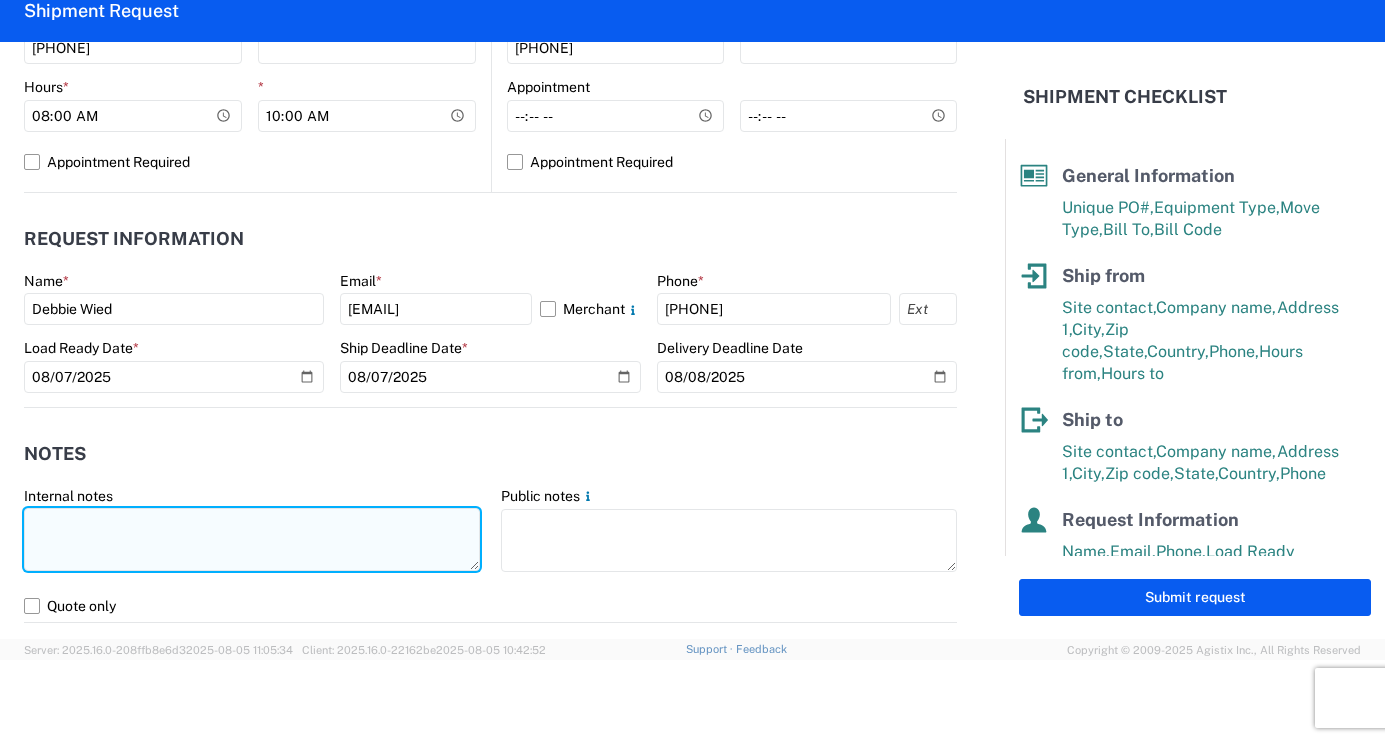 click 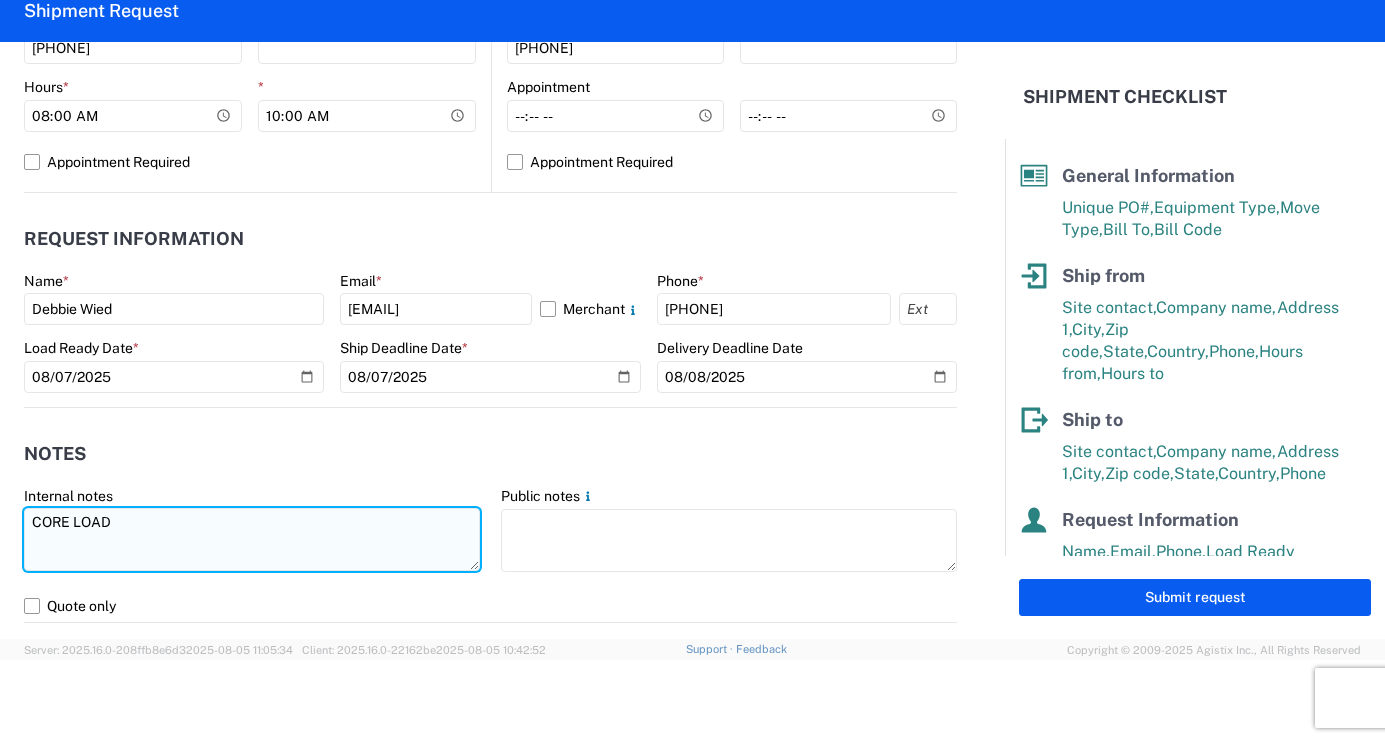 type on "CORE LOAD" 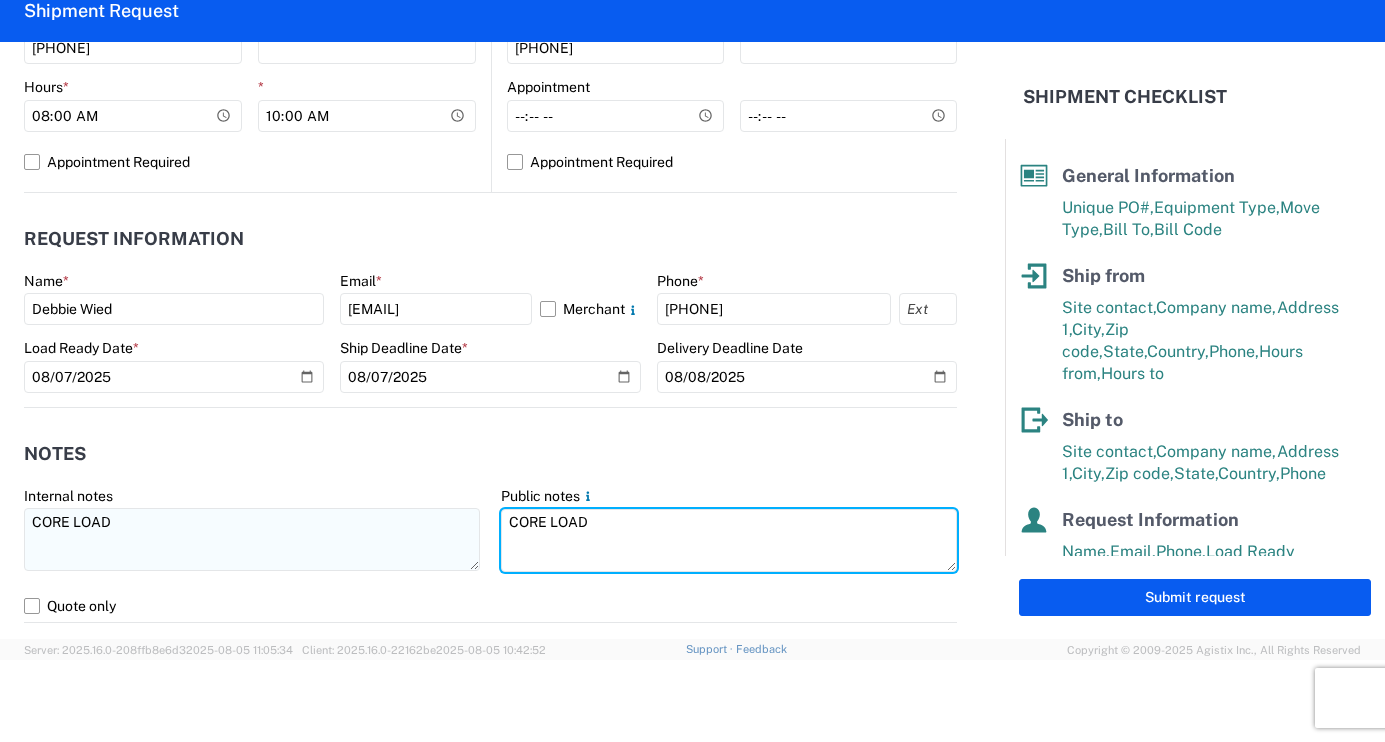 type on "CORE LOAD" 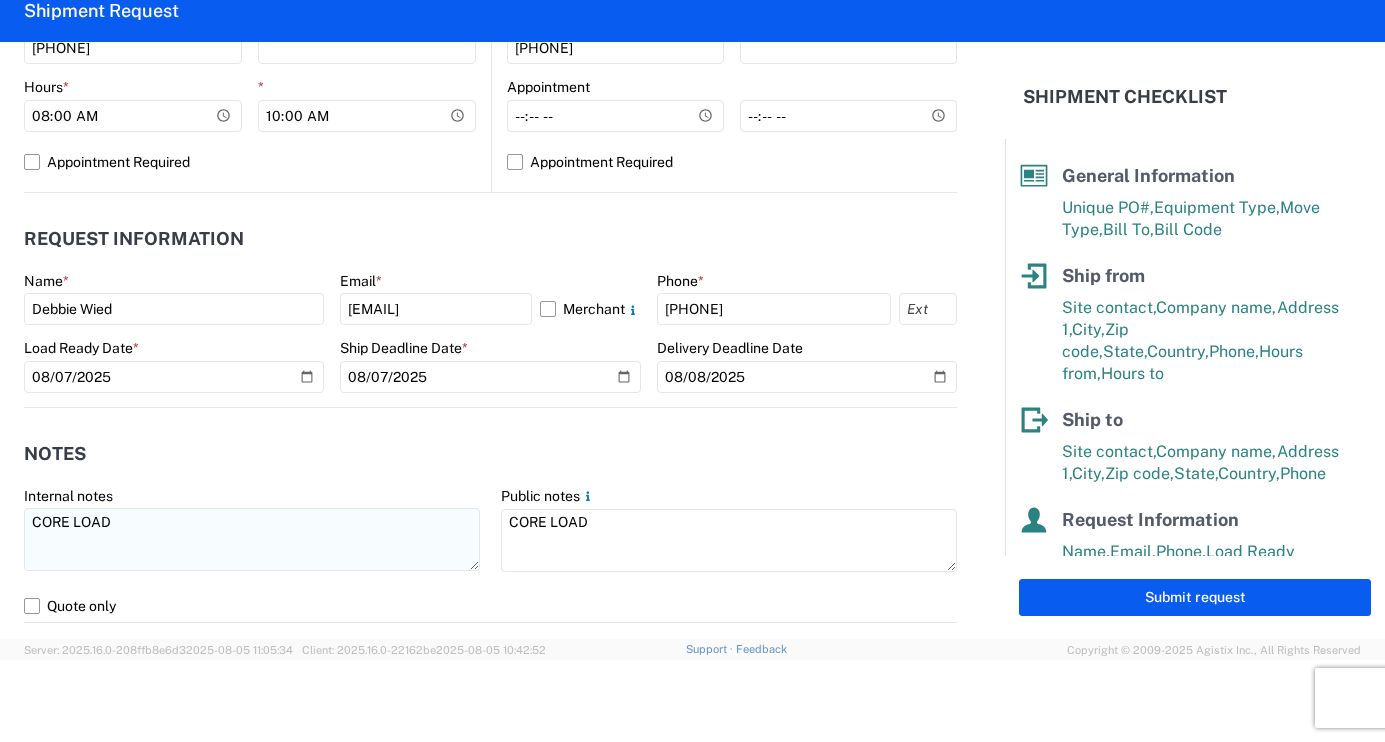 type 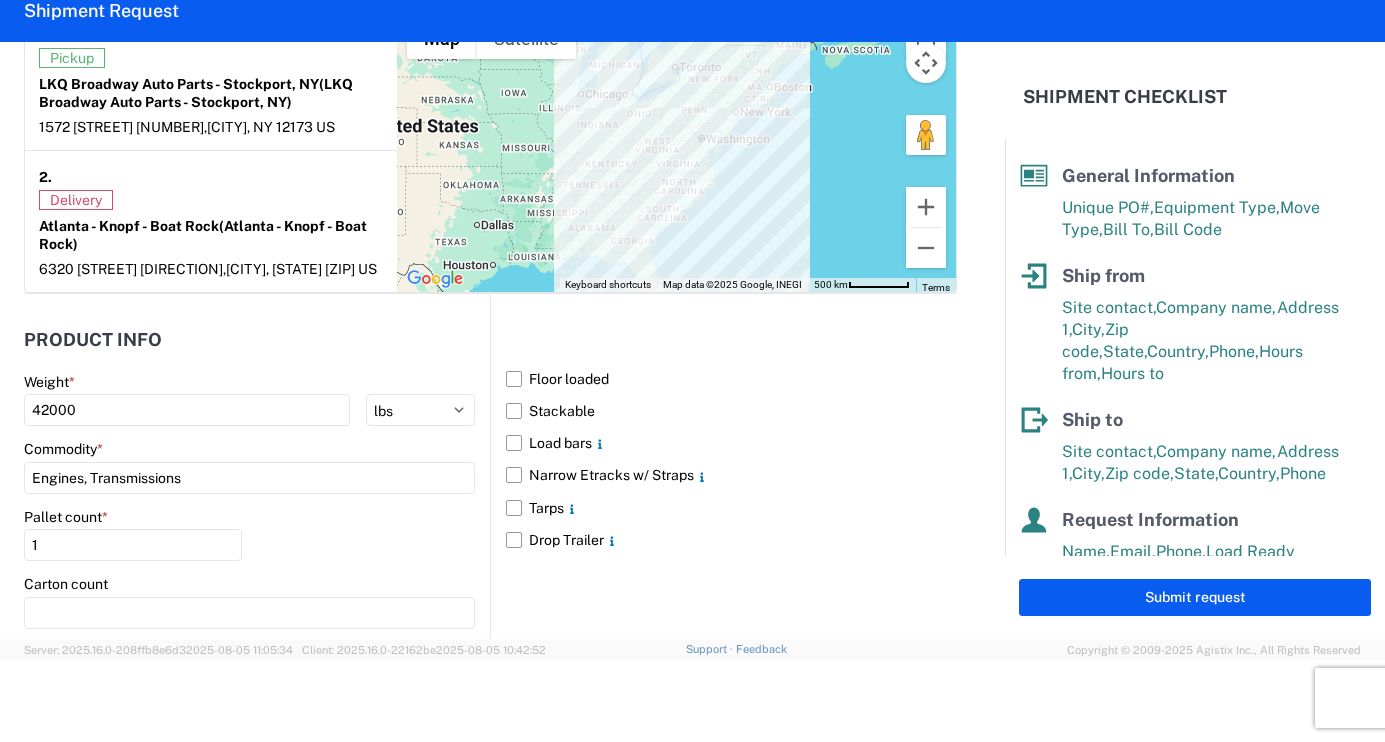 scroll, scrollTop: 1662, scrollLeft: 0, axis: vertical 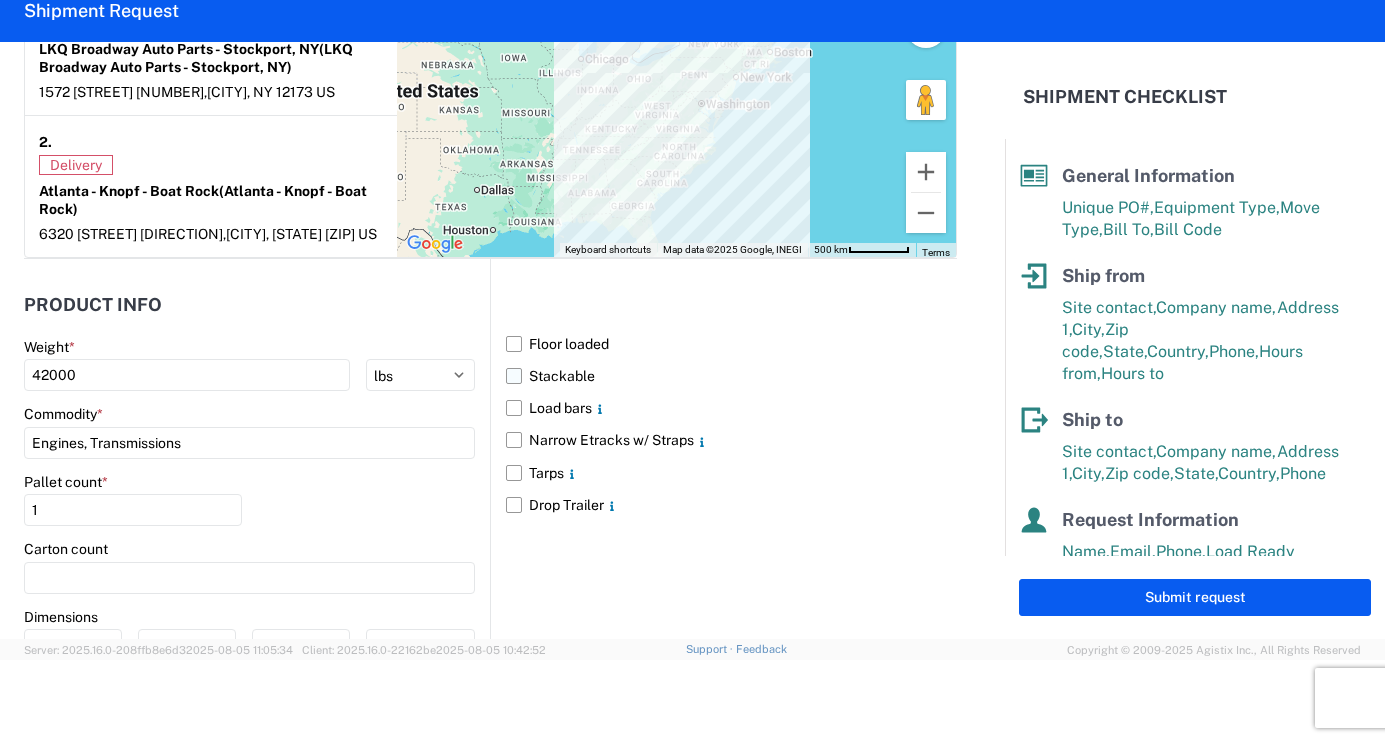 click on "Stackable" 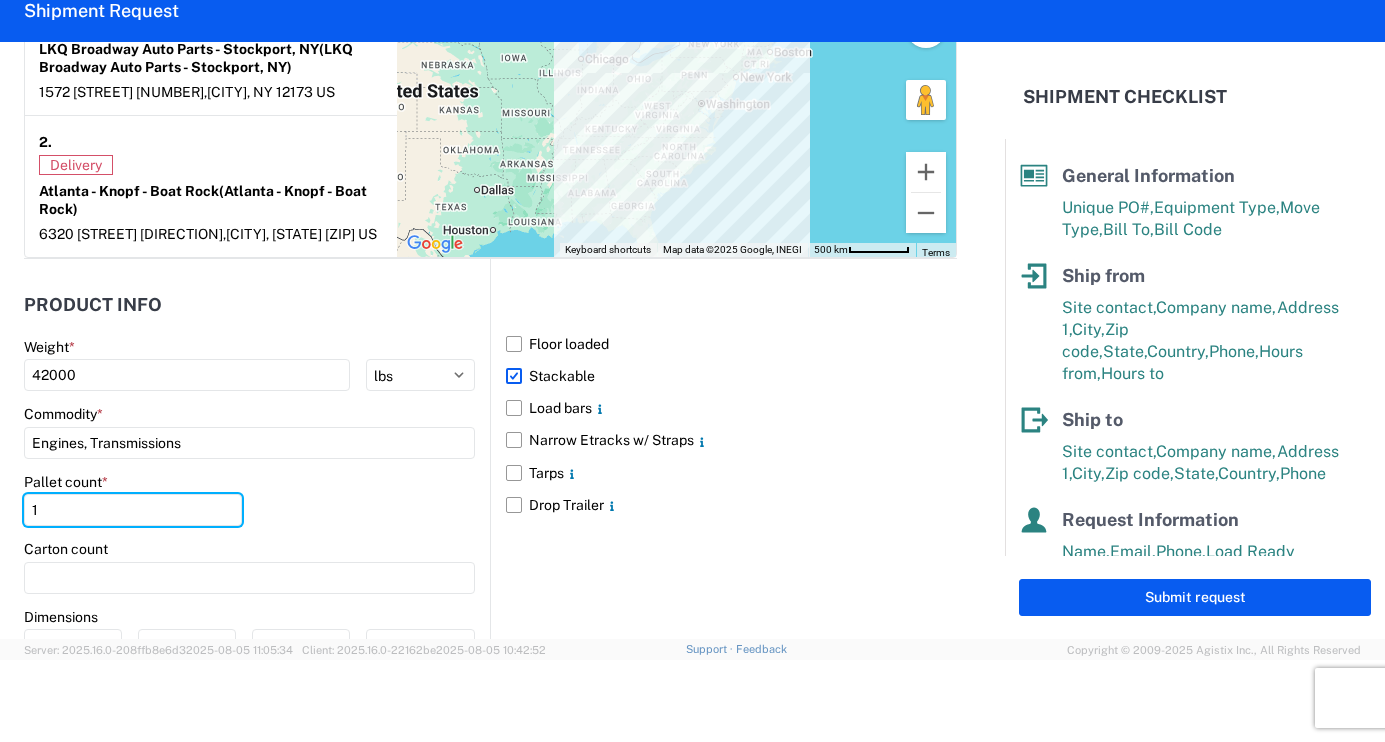 drag, startPoint x: 48, startPoint y: 511, endPoint x: 5, endPoint y: 510, distance: 43.011627 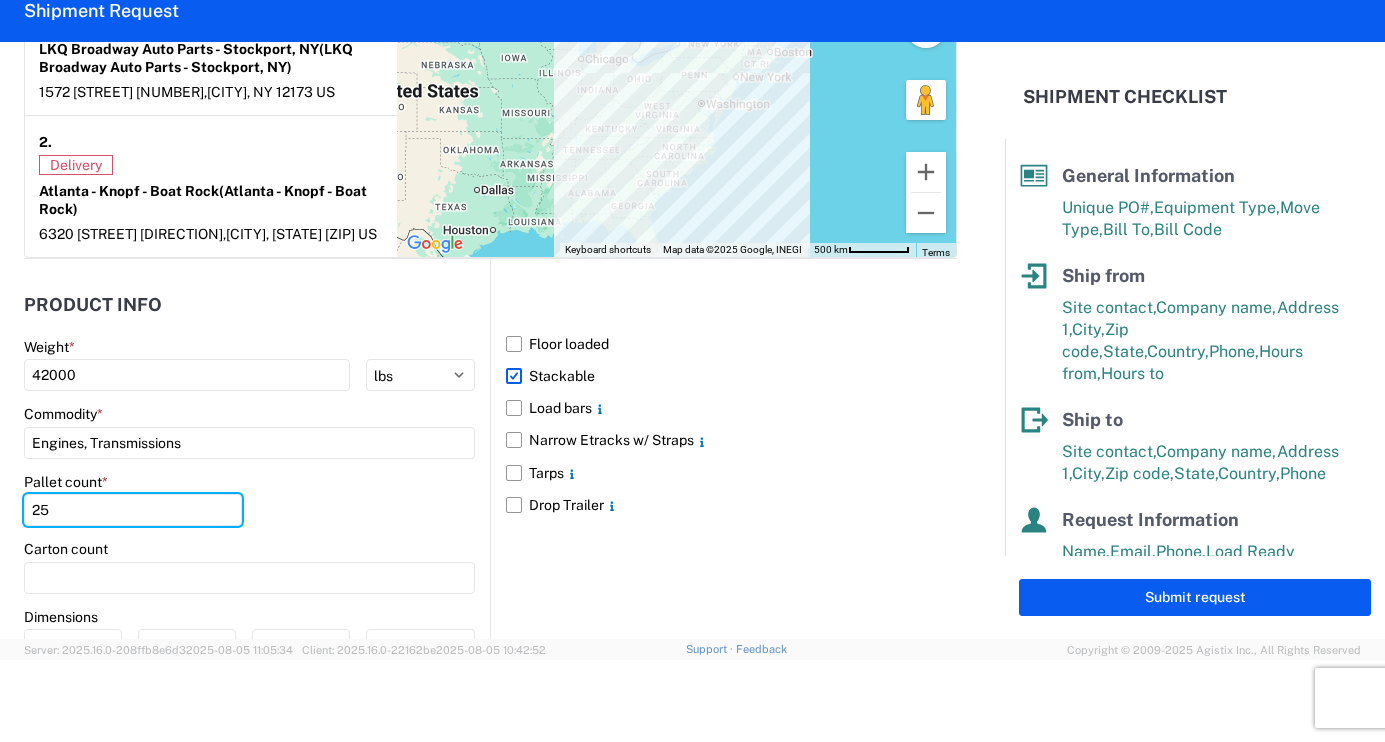 type on "25" 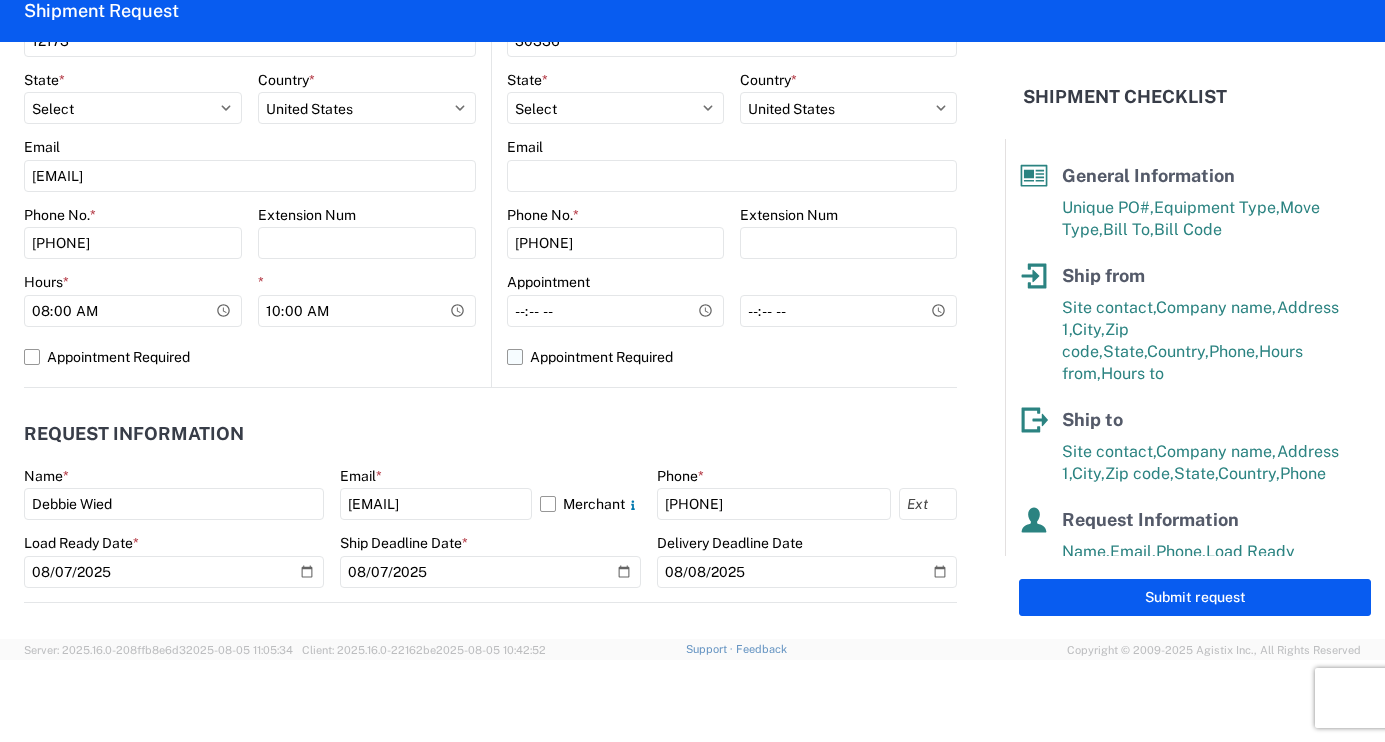 scroll, scrollTop: 0, scrollLeft: 0, axis: both 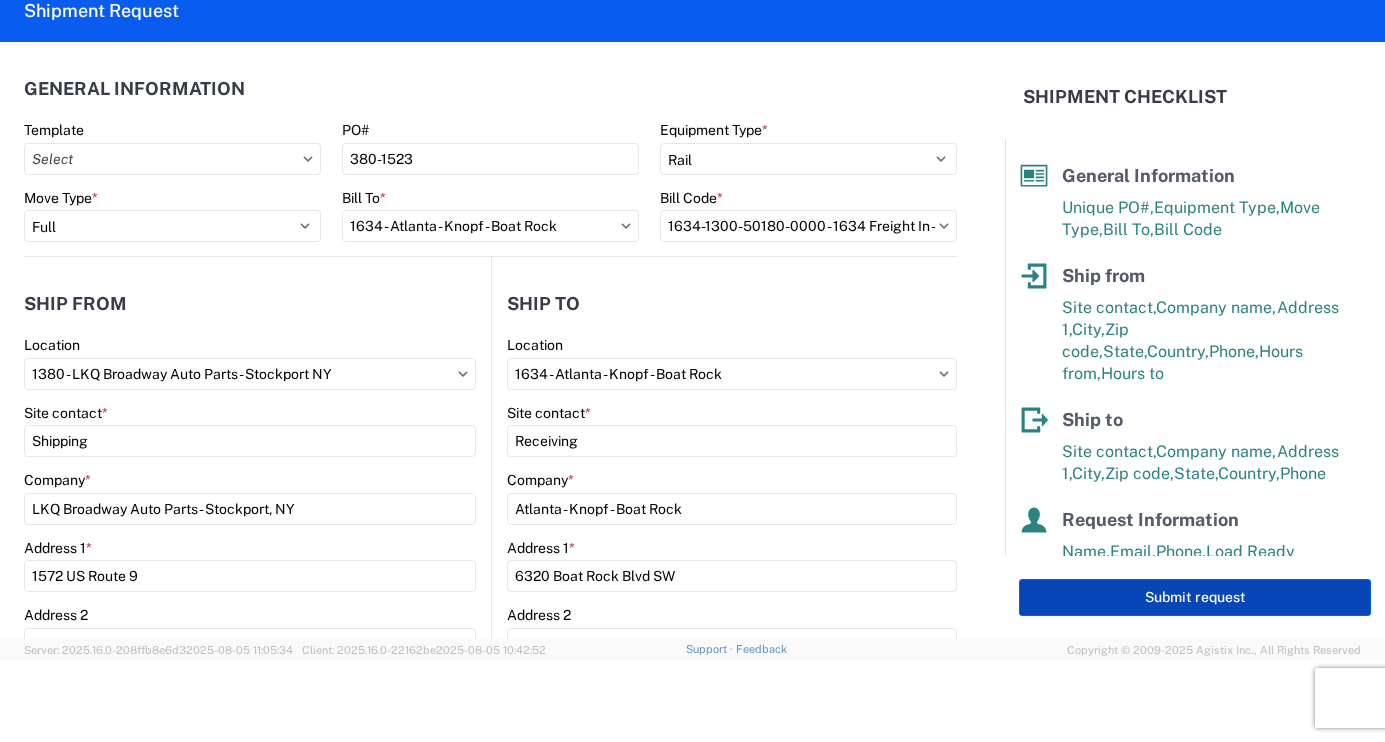 click on "Submit request" 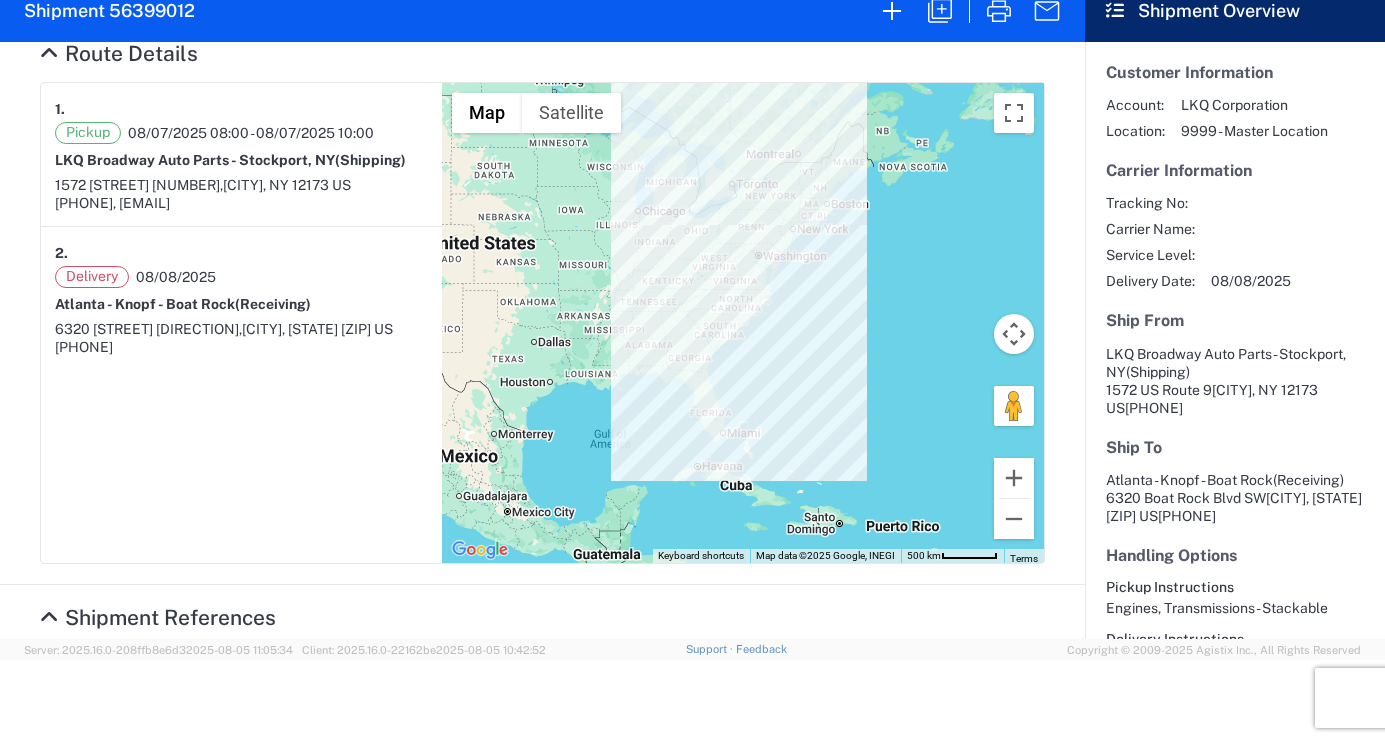 scroll, scrollTop: 0, scrollLeft: 0, axis: both 